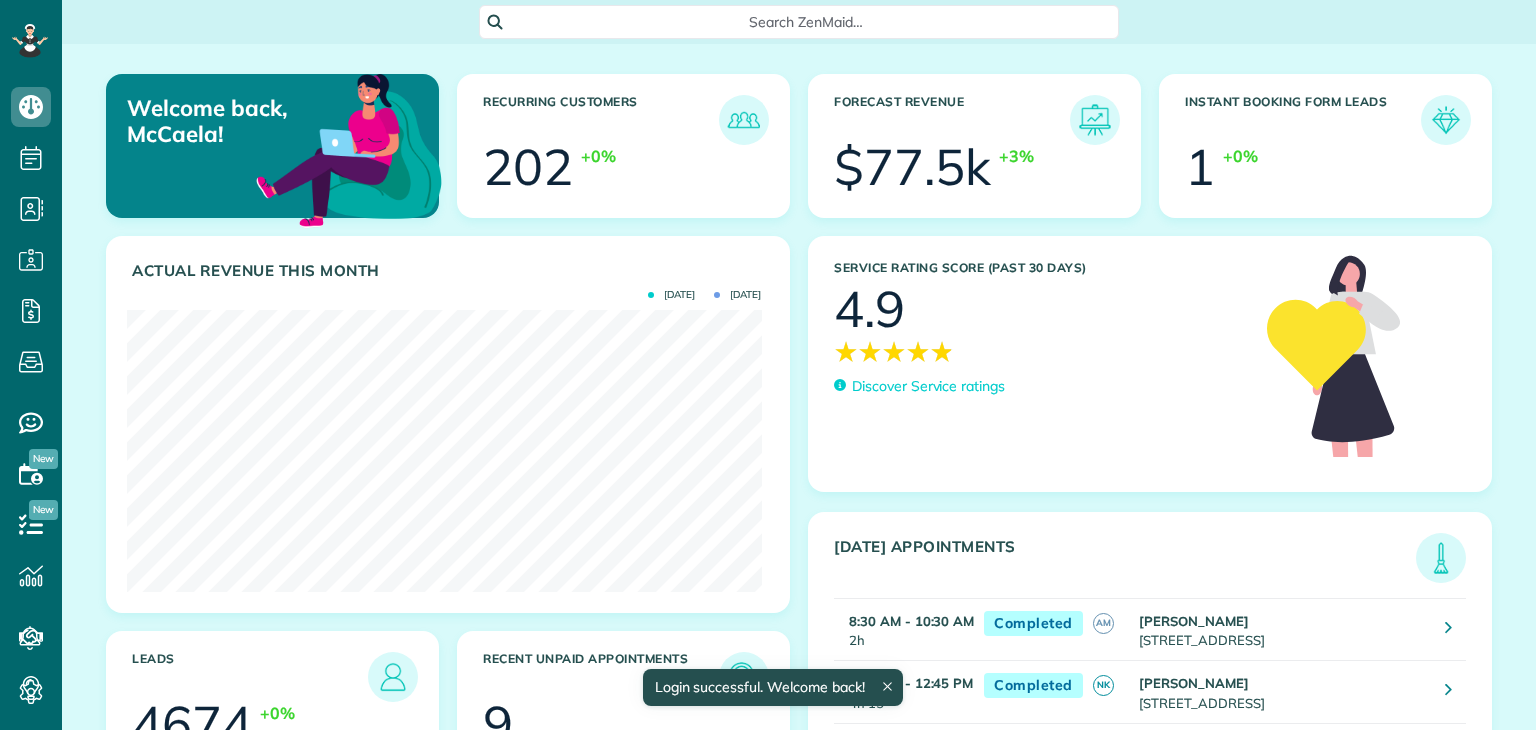 scroll, scrollTop: 0, scrollLeft: 0, axis: both 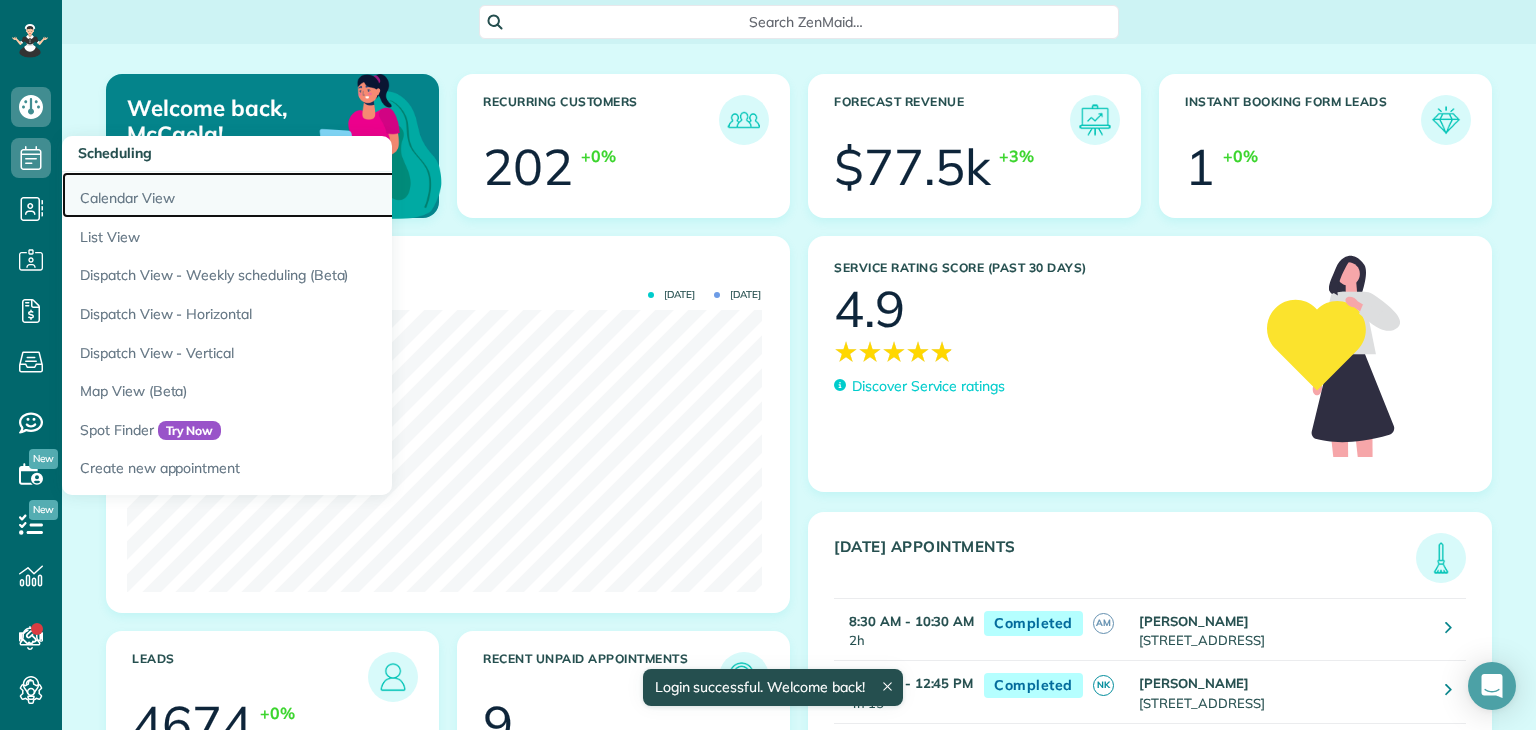 click on "Calendar View" at bounding box center (312, 195) 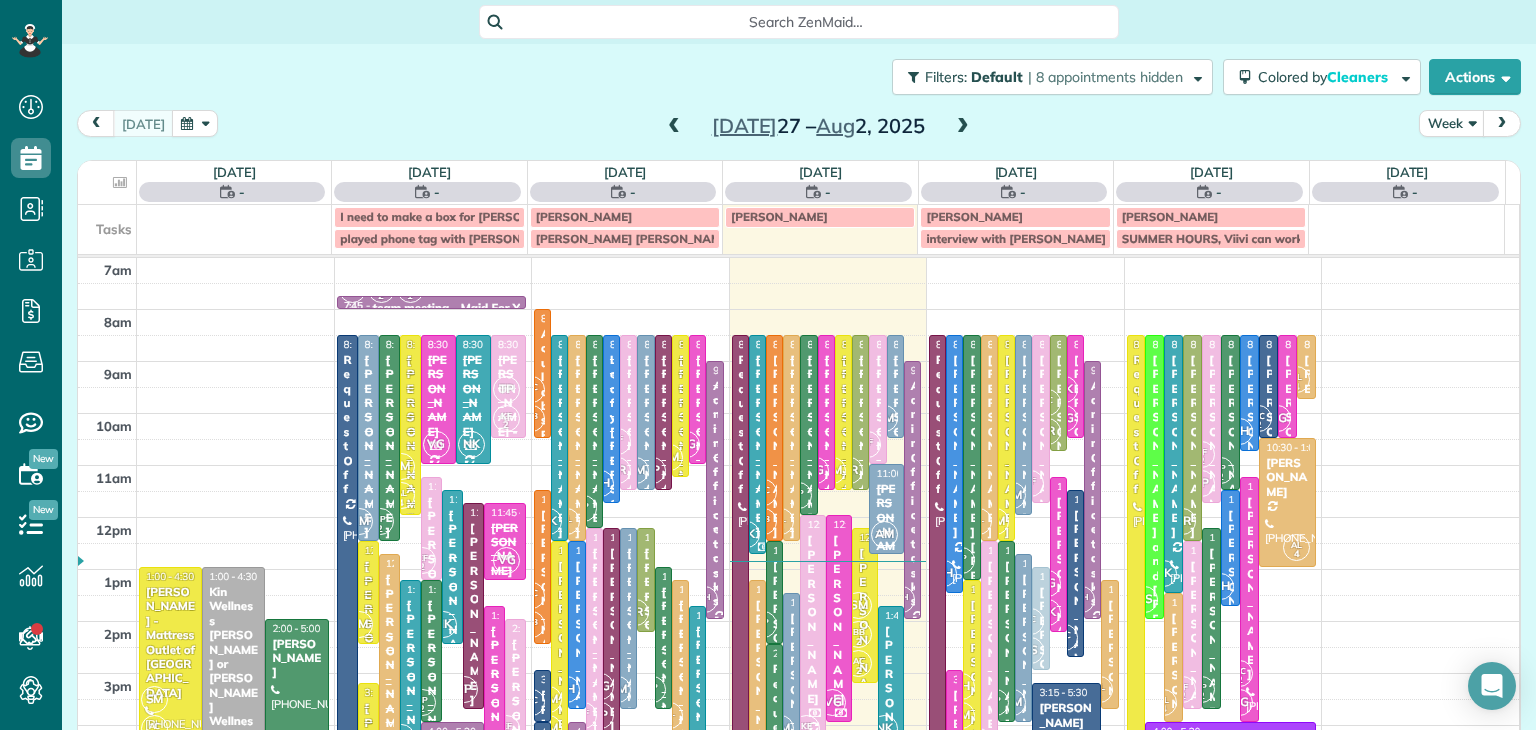 scroll, scrollTop: 0, scrollLeft: 0, axis: both 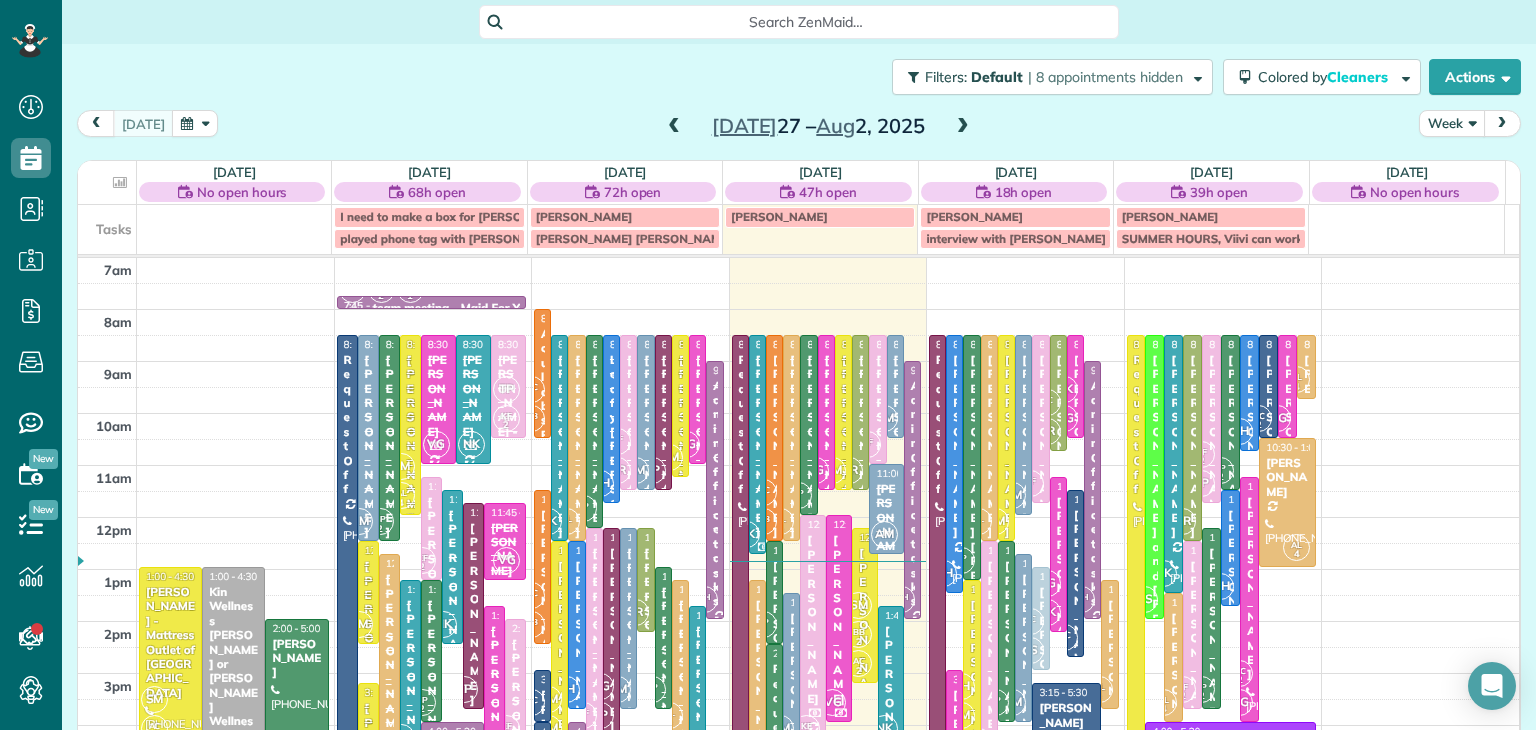 click on "Week" at bounding box center [1452, 123] 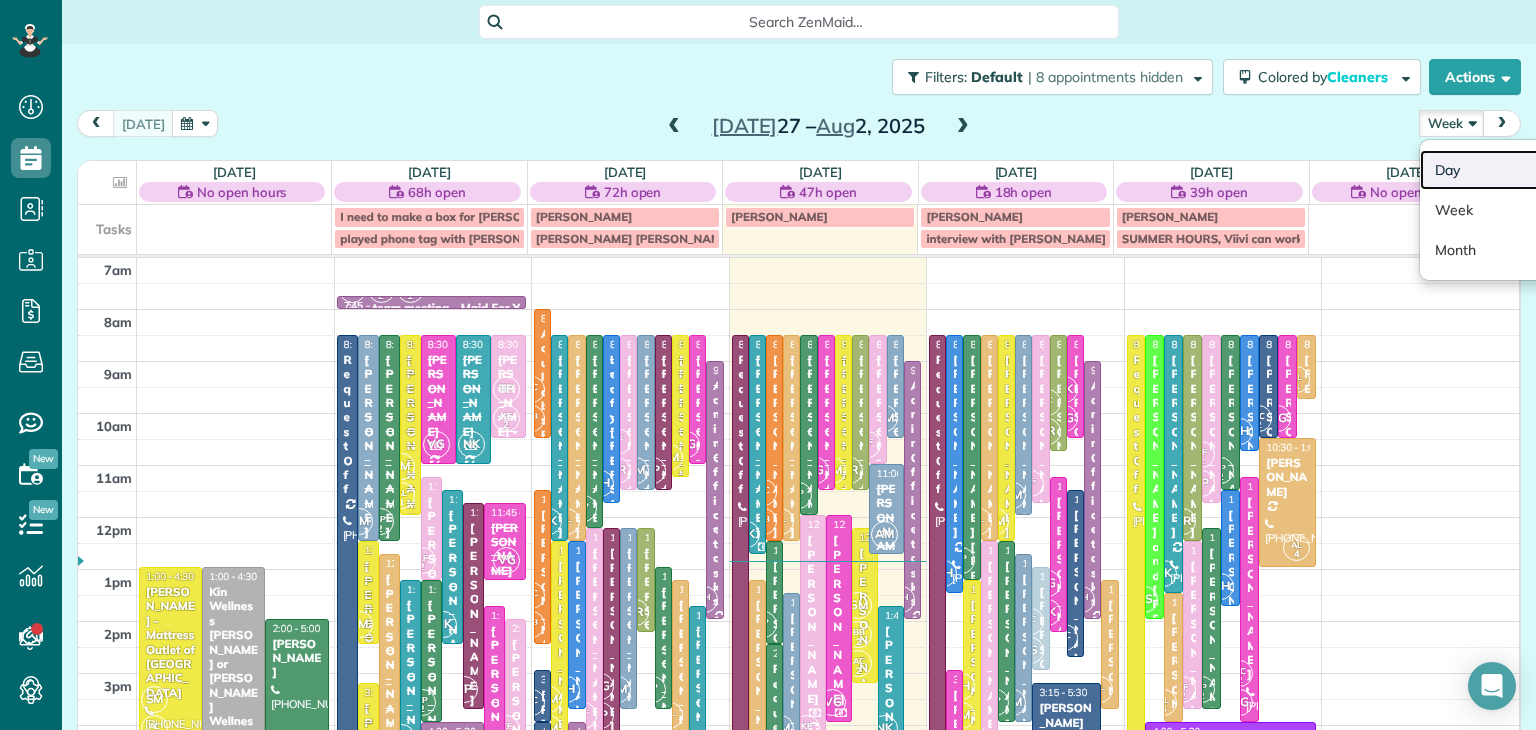 click on "Day" at bounding box center (1499, 170) 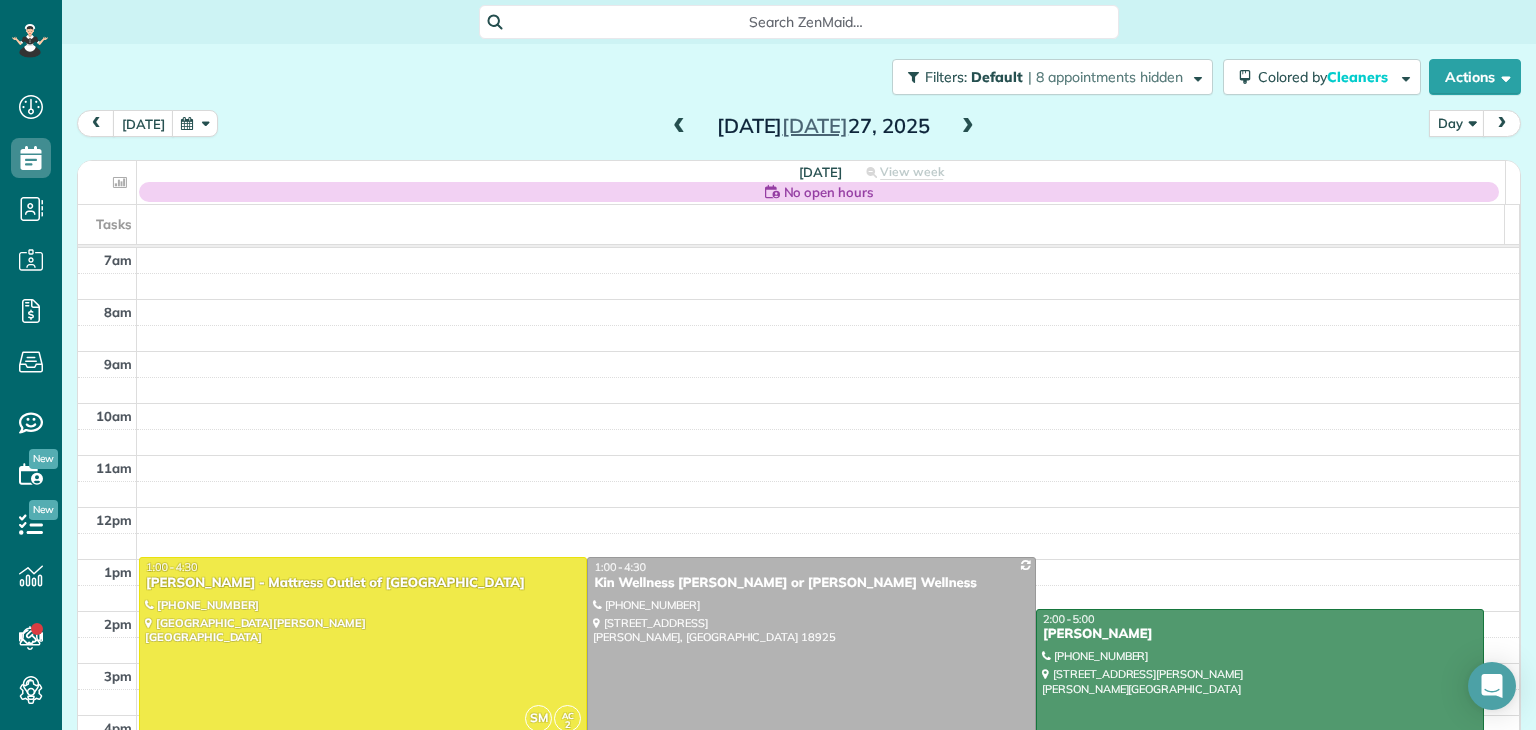 click on "Sunday  Jul  27, 2025" at bounding box center (823, 126) 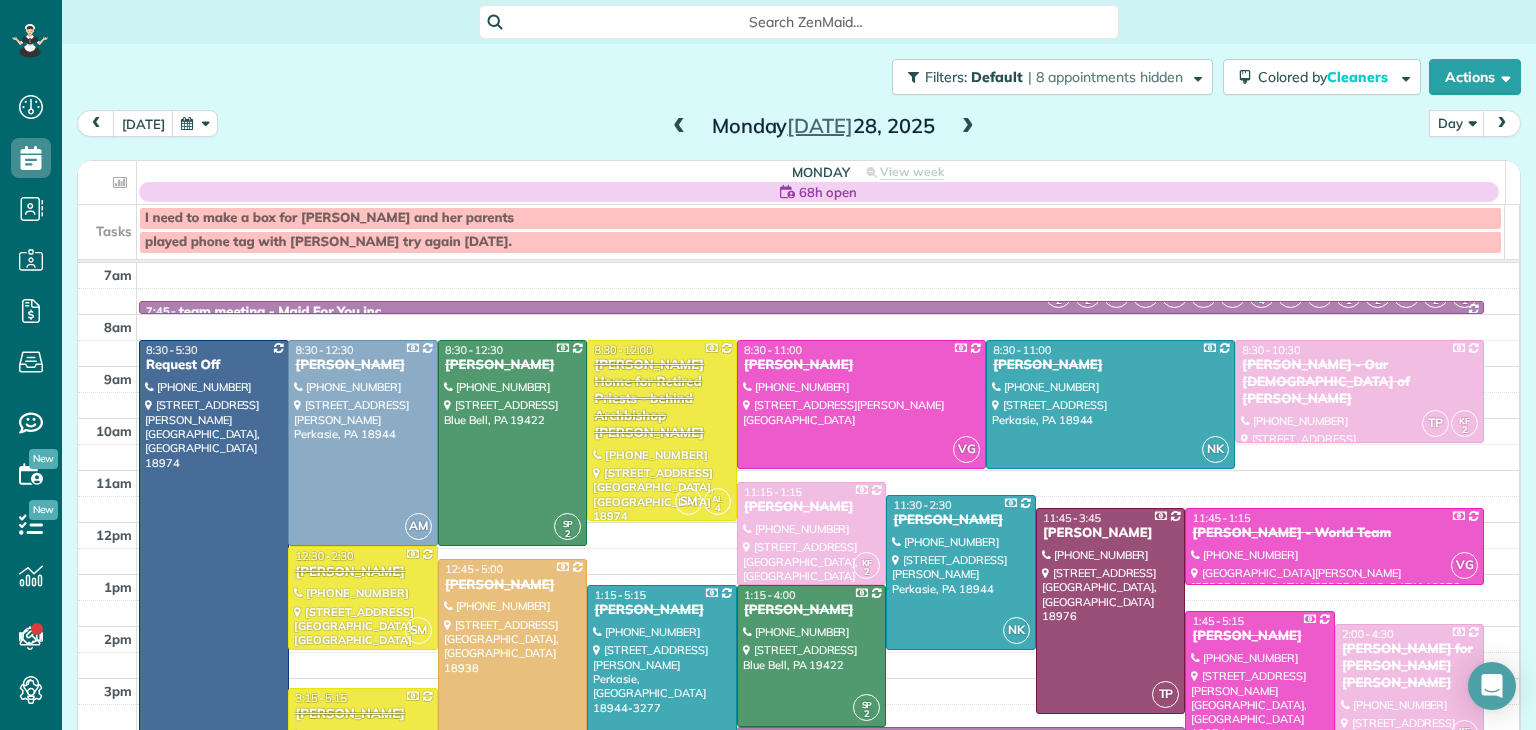 click at bounding box center [968, 127] 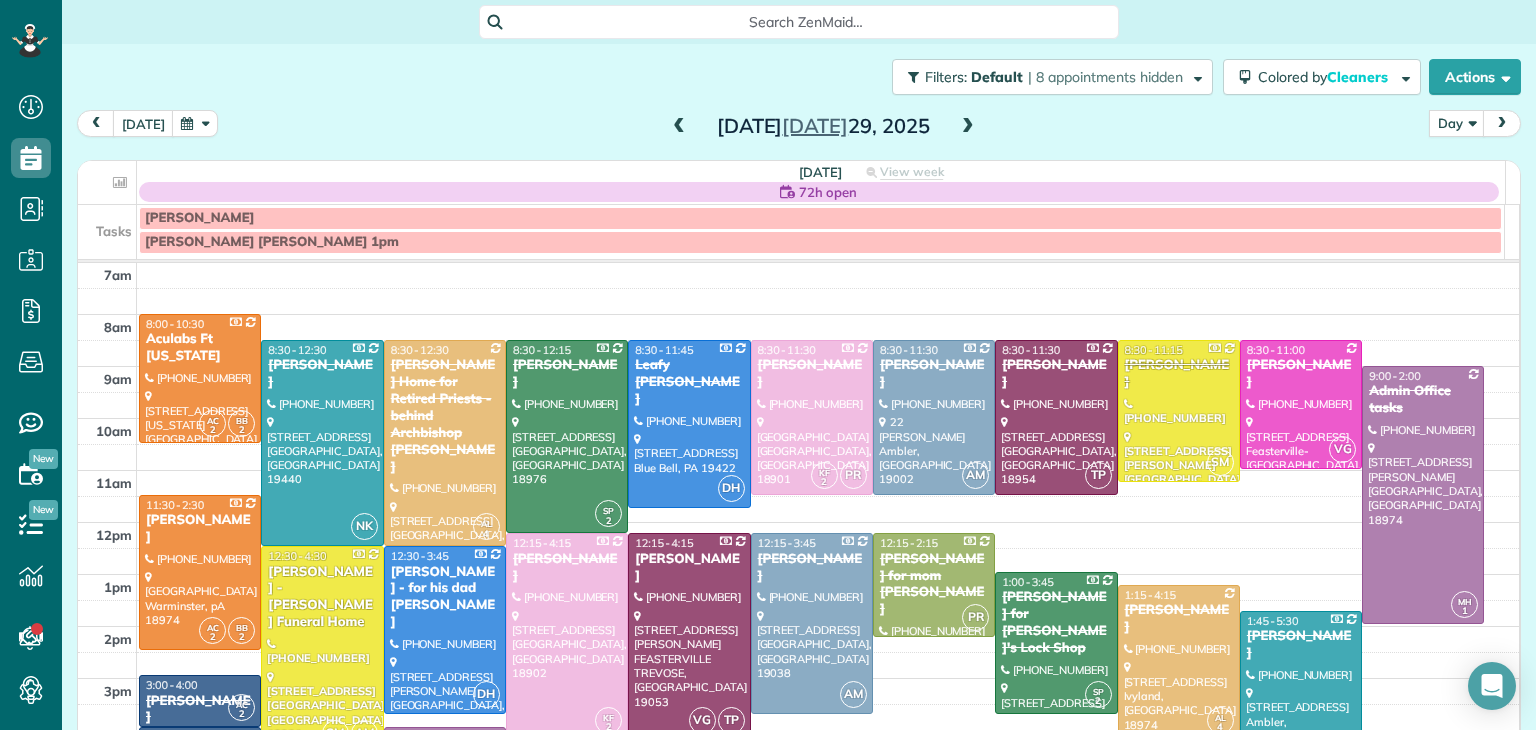 click at bounding box center [968, 127] 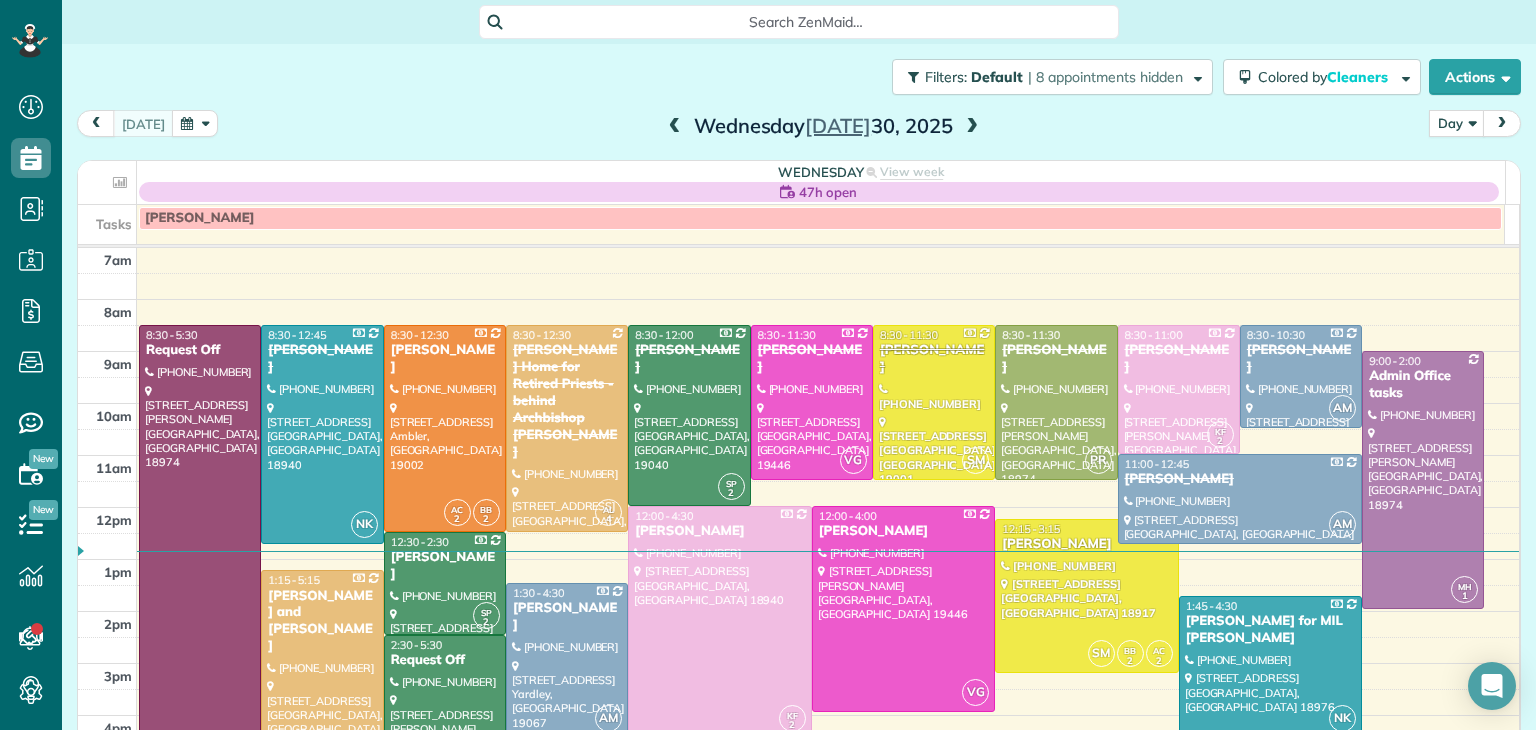 click at bounding box center (972, 127) 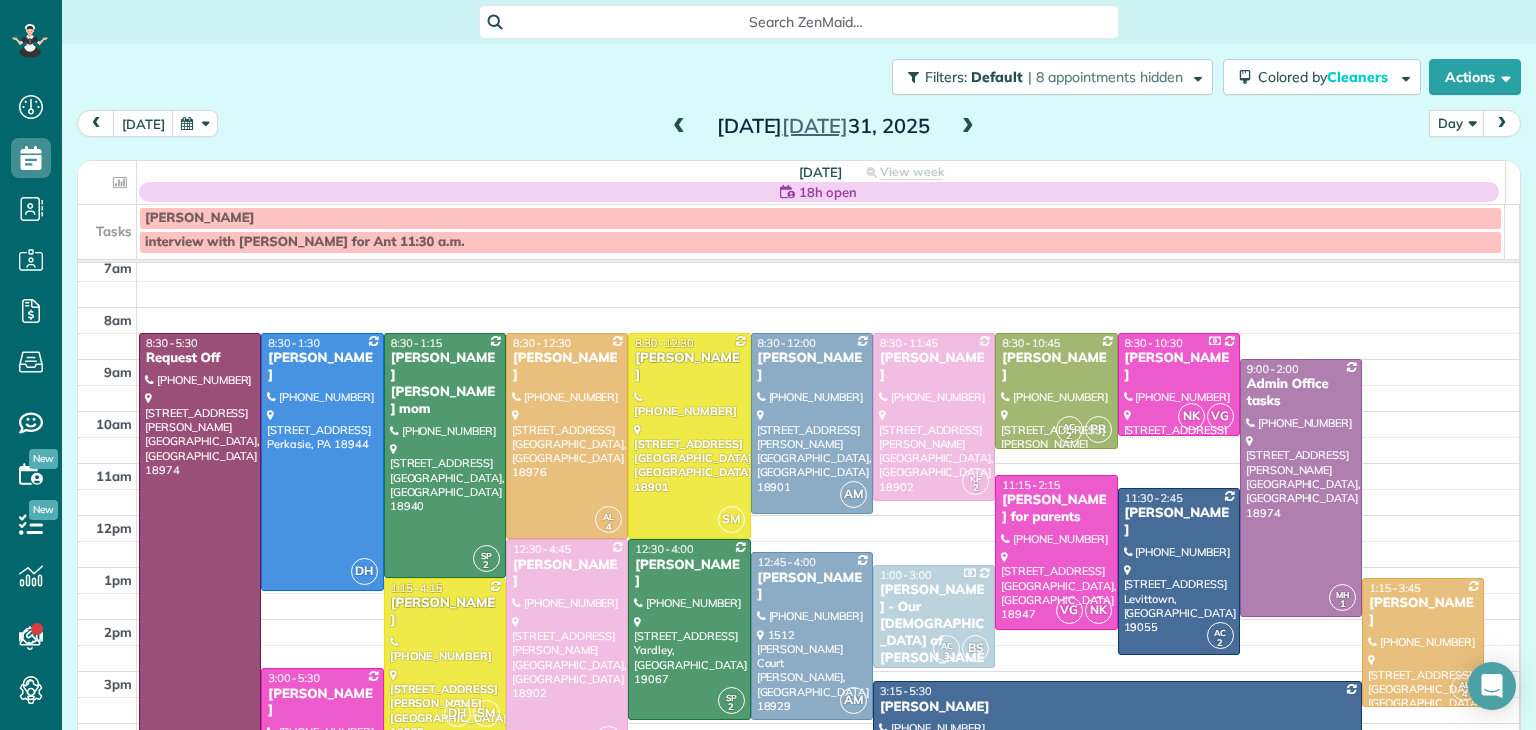 scroll, scrollTop: 0, scrollLeft: 0, axis: both 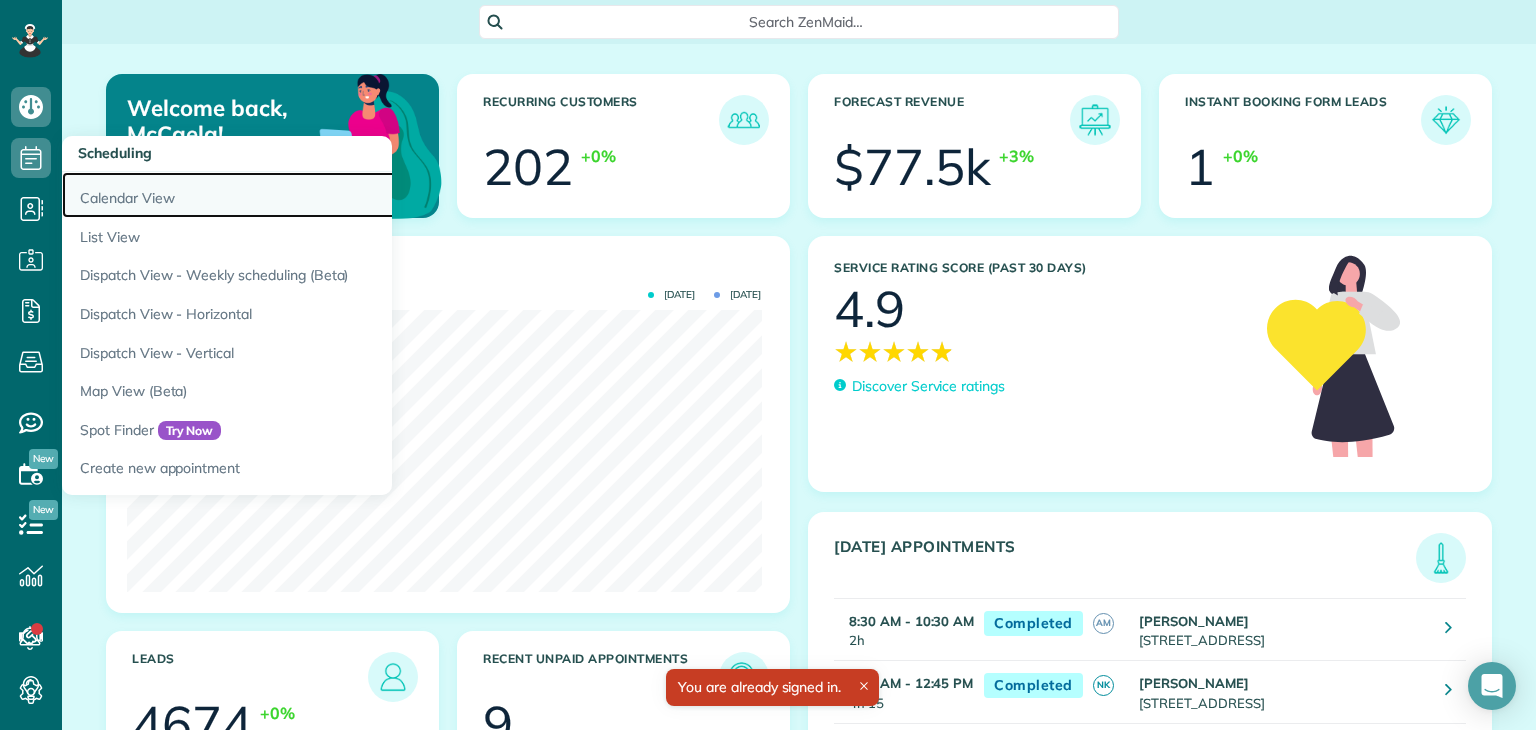 click on "Calendar View" at bounding box center [312, 195] 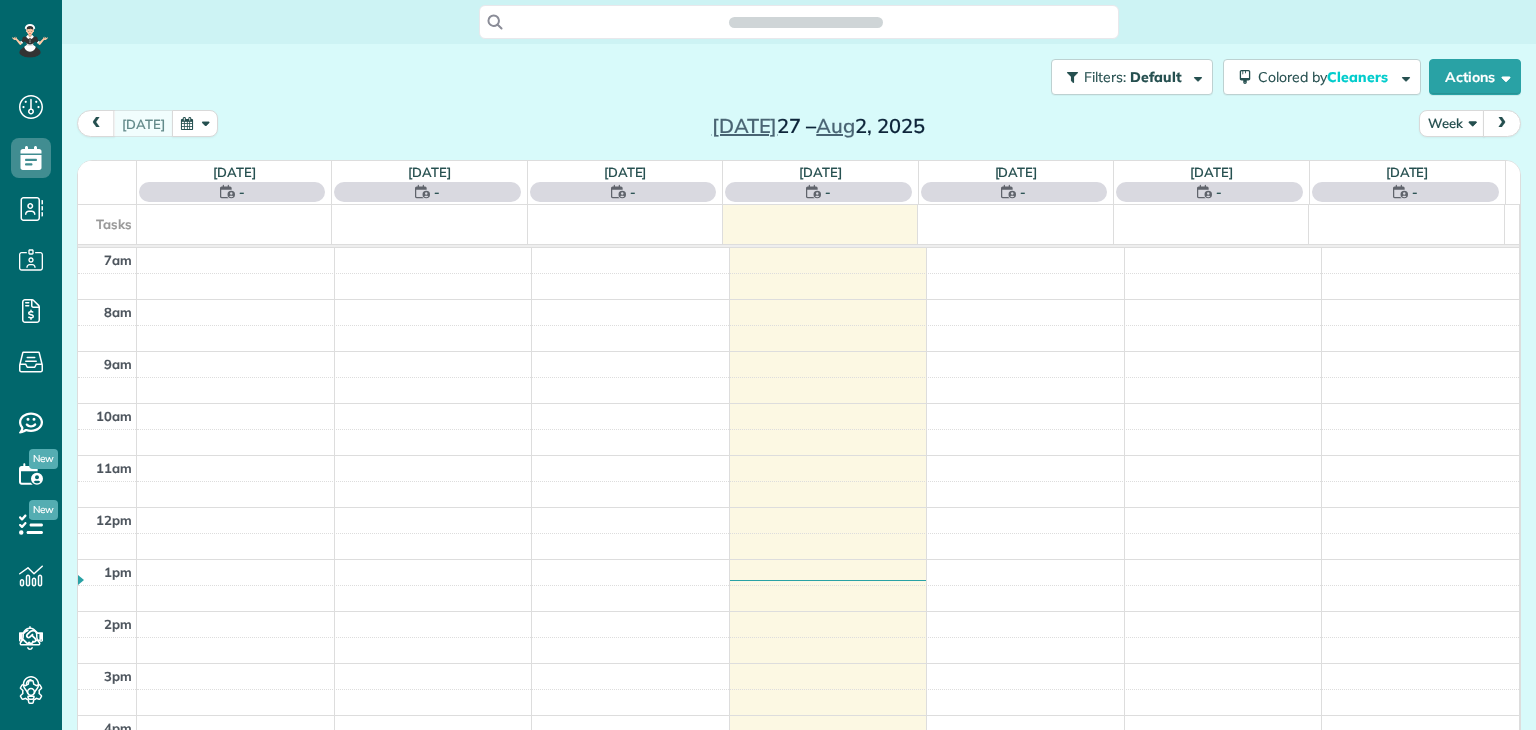scroll, scrollTop: 0, scrollLeft: 0, axis: both 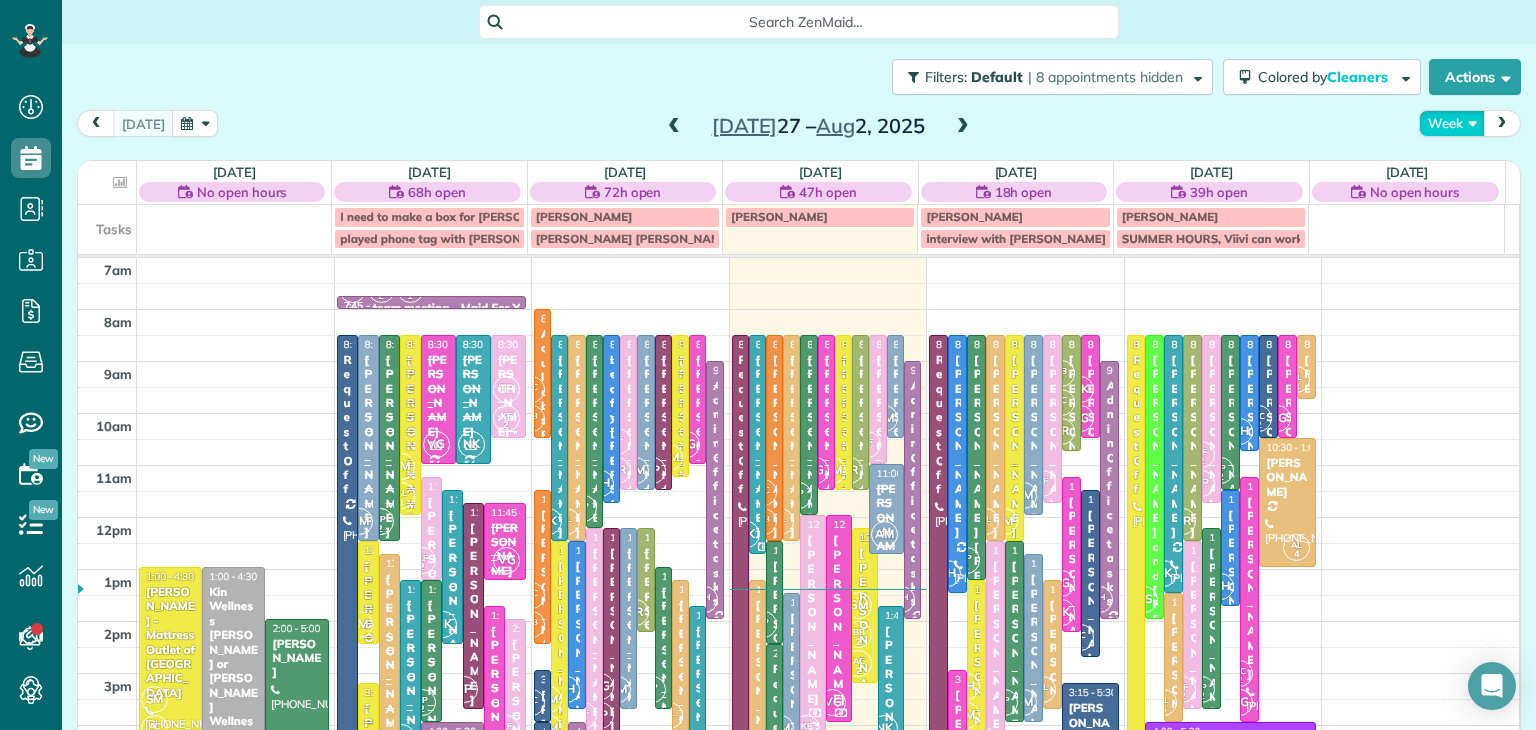 click on "Week" at bounding box center [1452, 123] 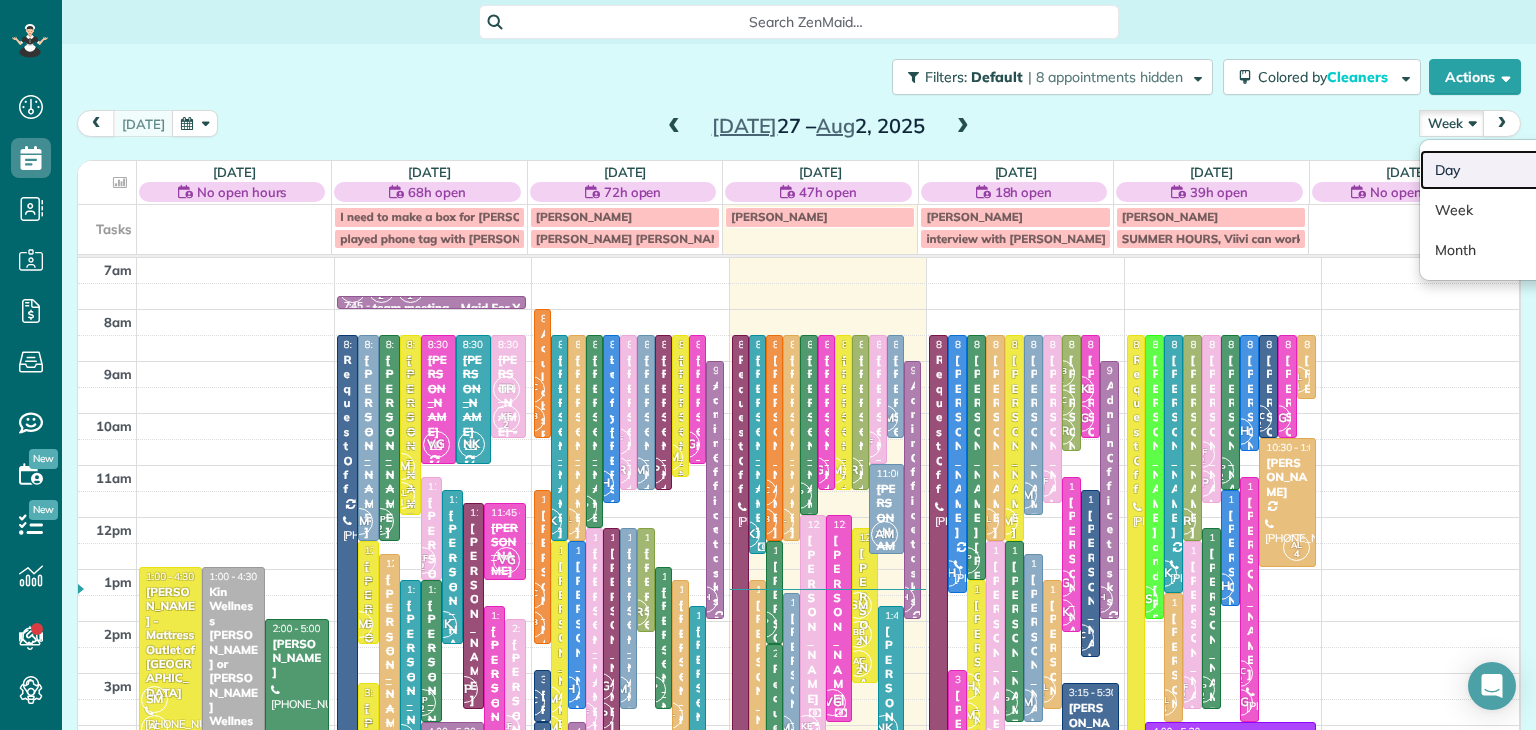 click on "Day" at bounding box center [1499, 170] 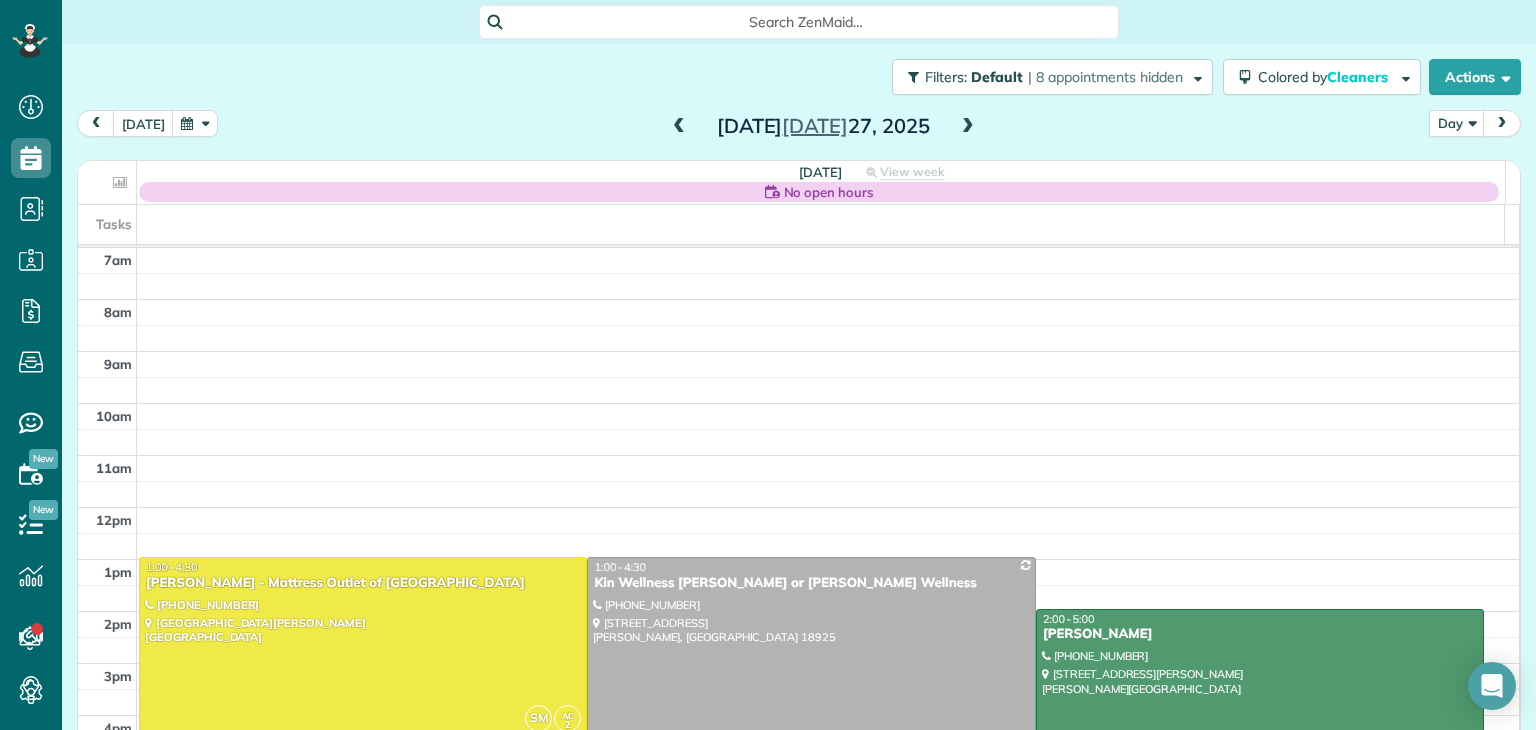 click at bounding box center (968, 127) 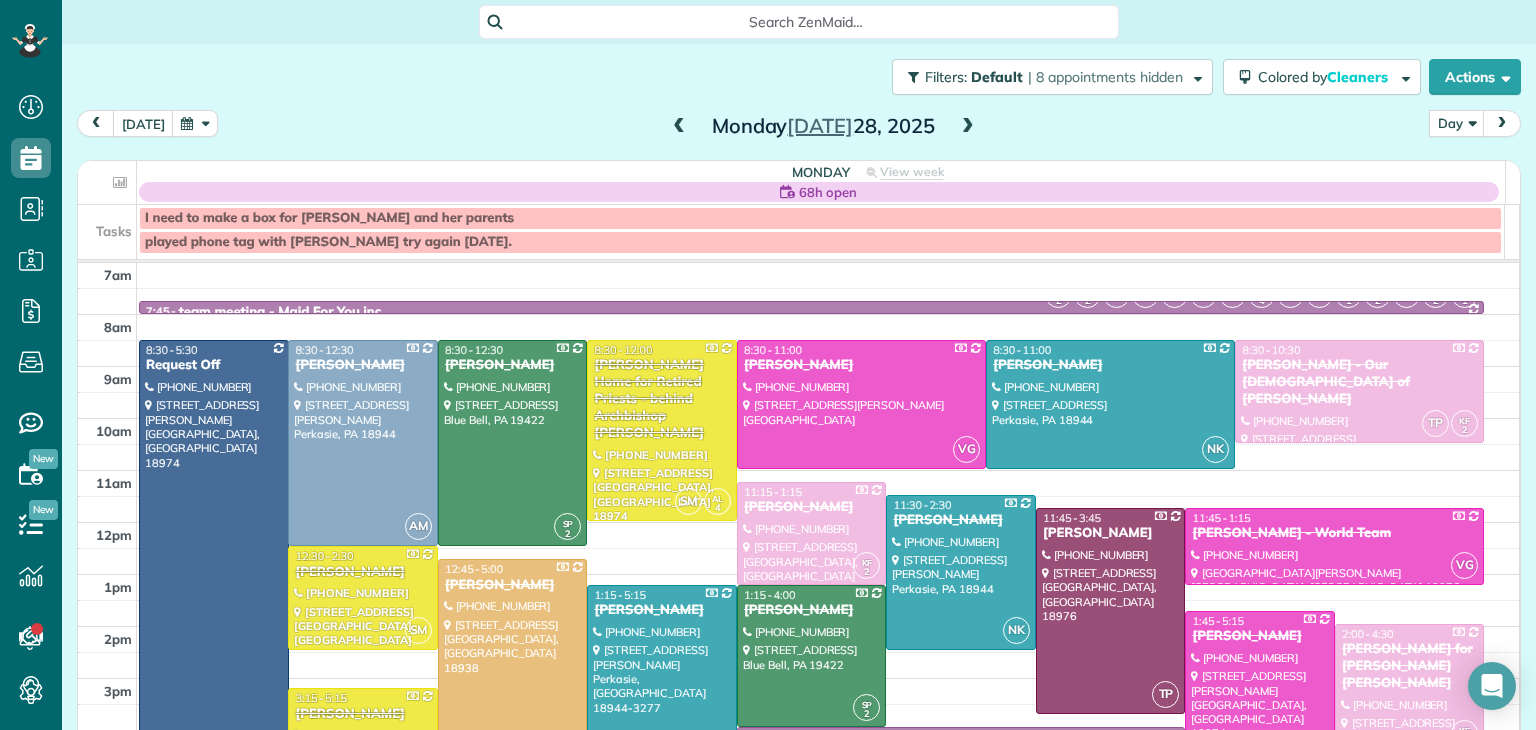 click at bounding box center [968, 127] 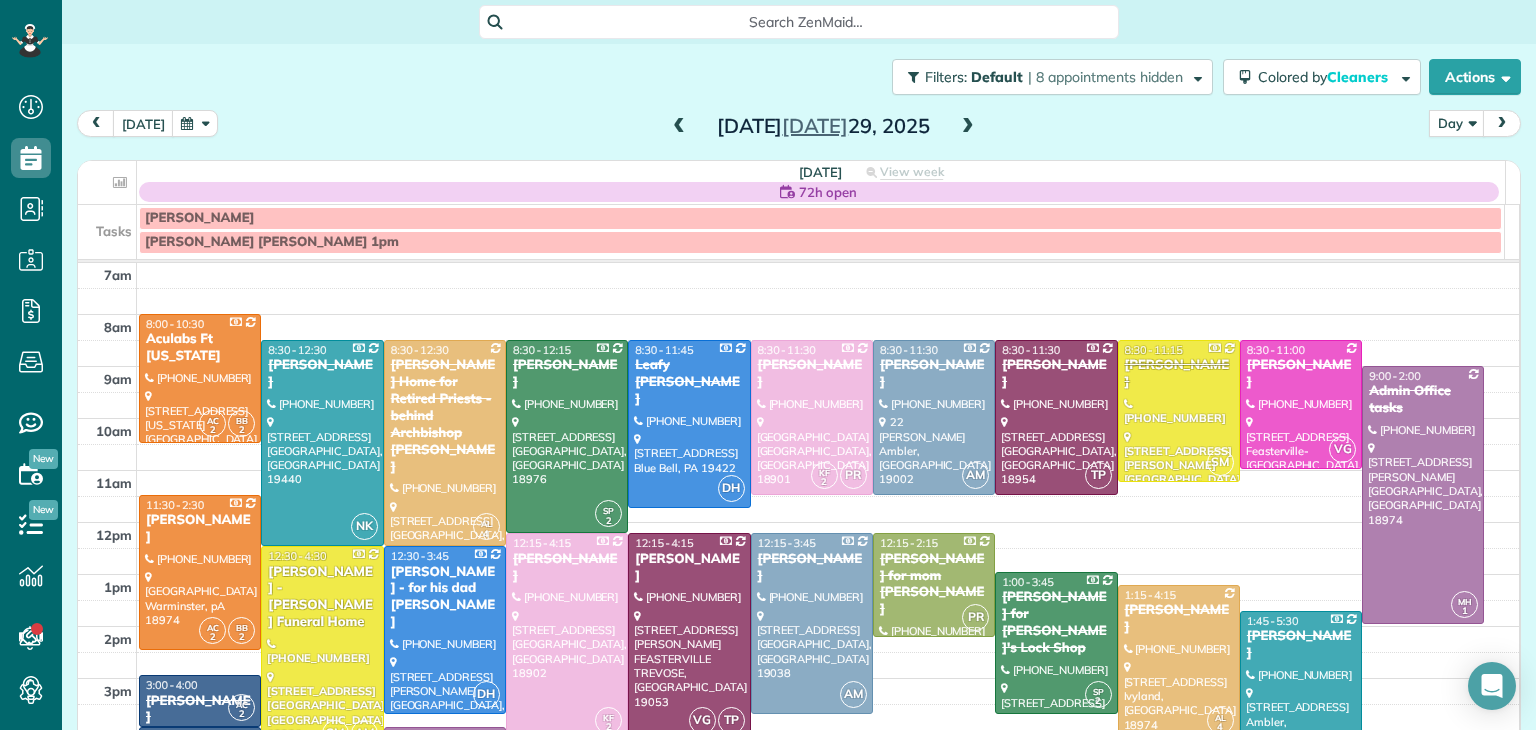 click at bounding box center [968, 127] 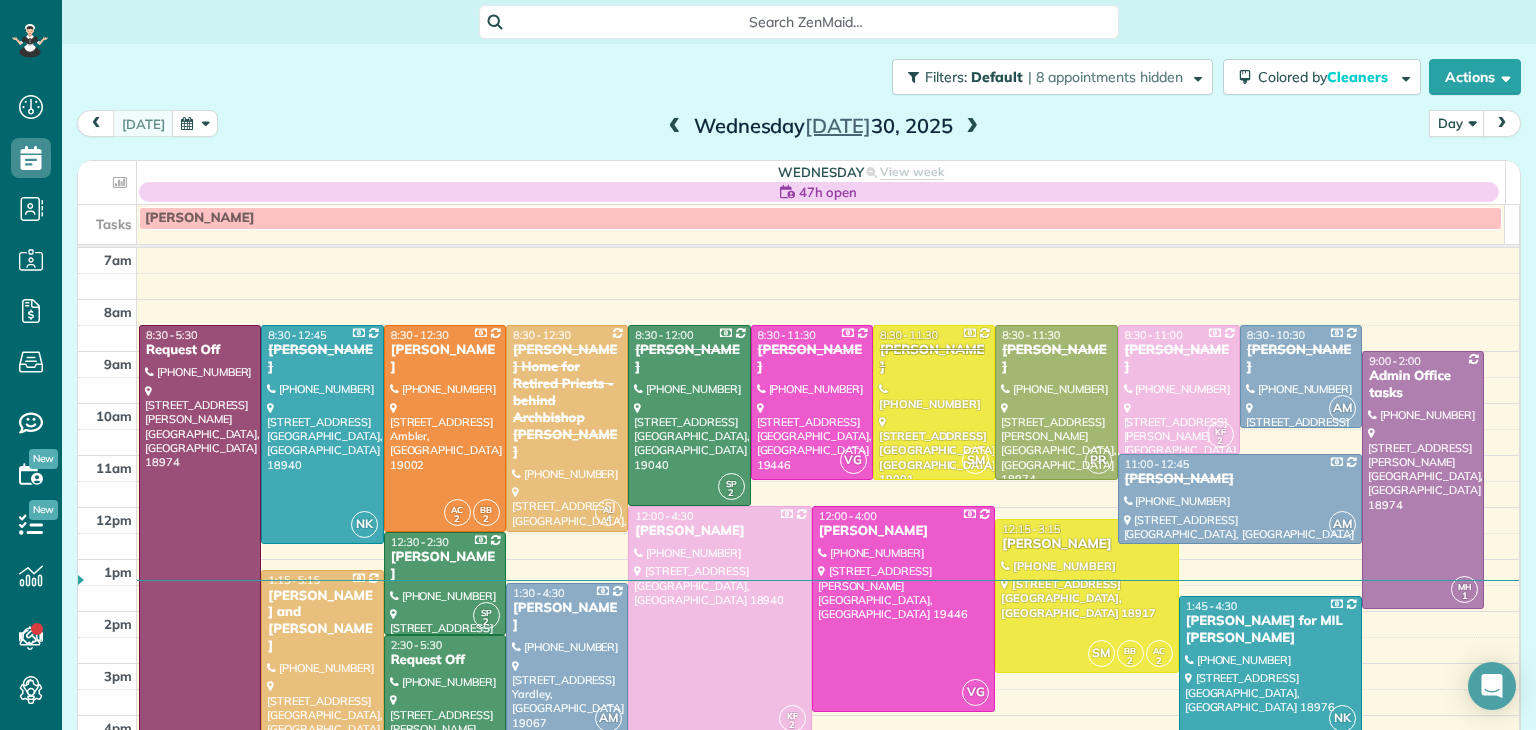 click at bounding box center [972, 127] 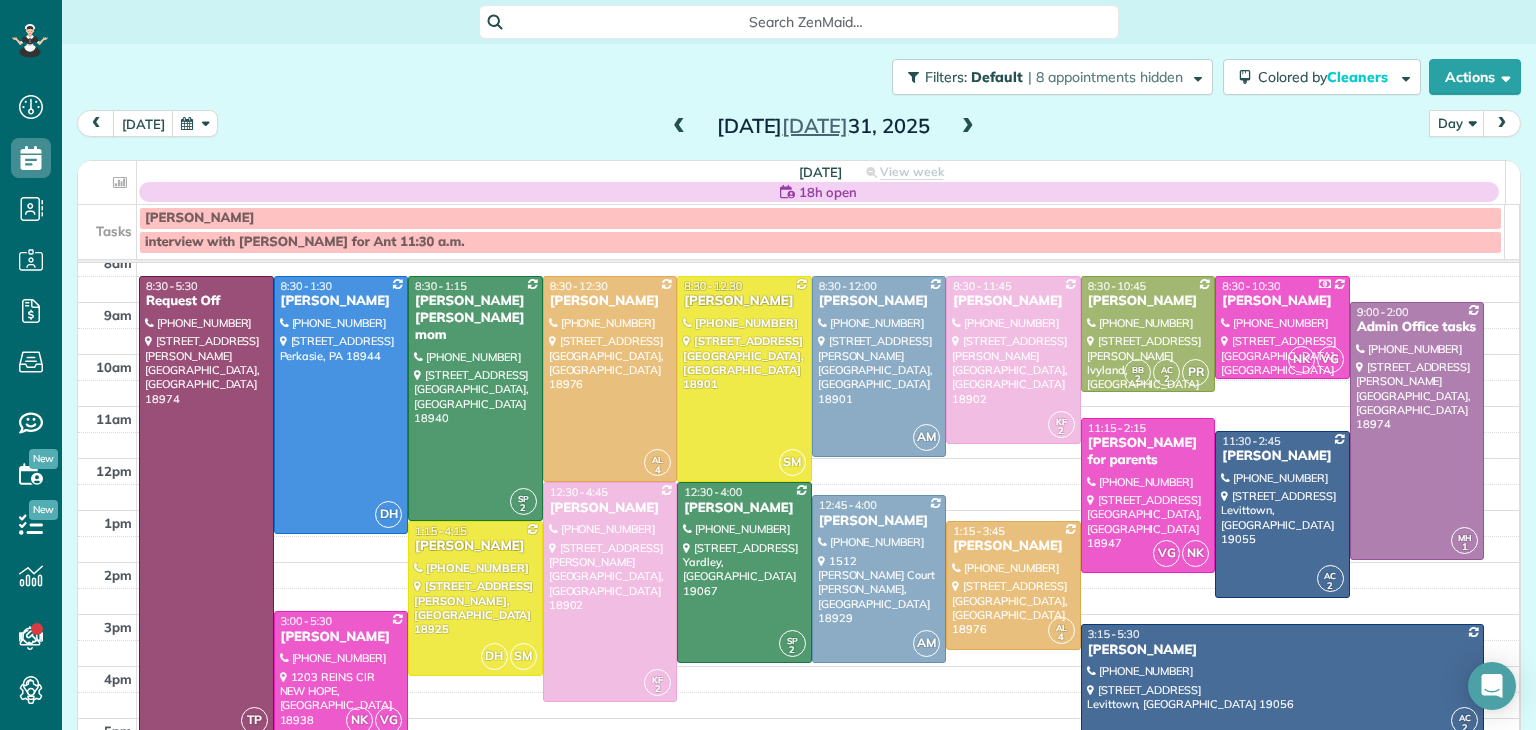 scroll, scrollTop: 80, scrollLeft: 0, axis: vertical 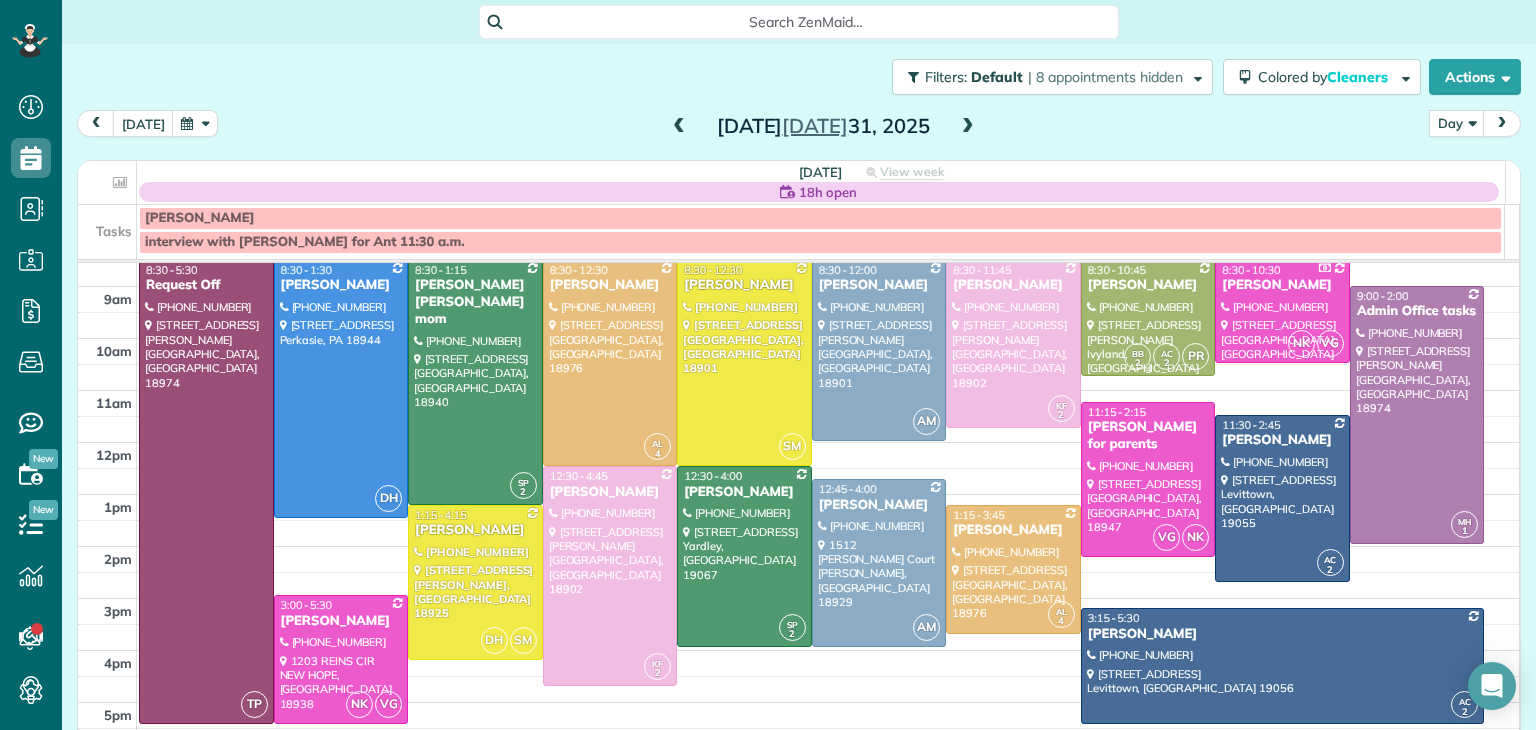click on "BB 2 AC 2 PR" at bounding box center (1166, 356) 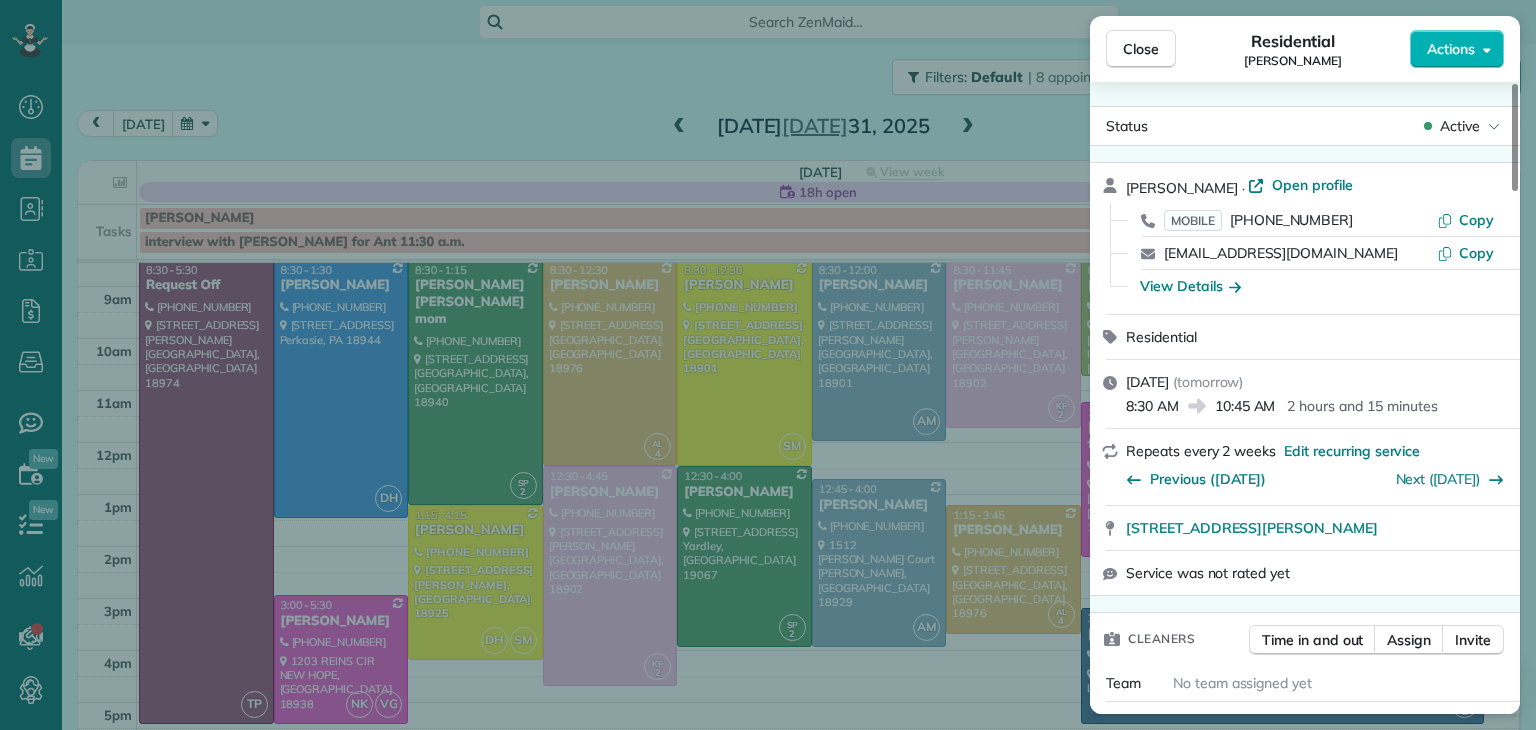 scroll, scrollTop: 0, scrollLeft: 0, axis: both 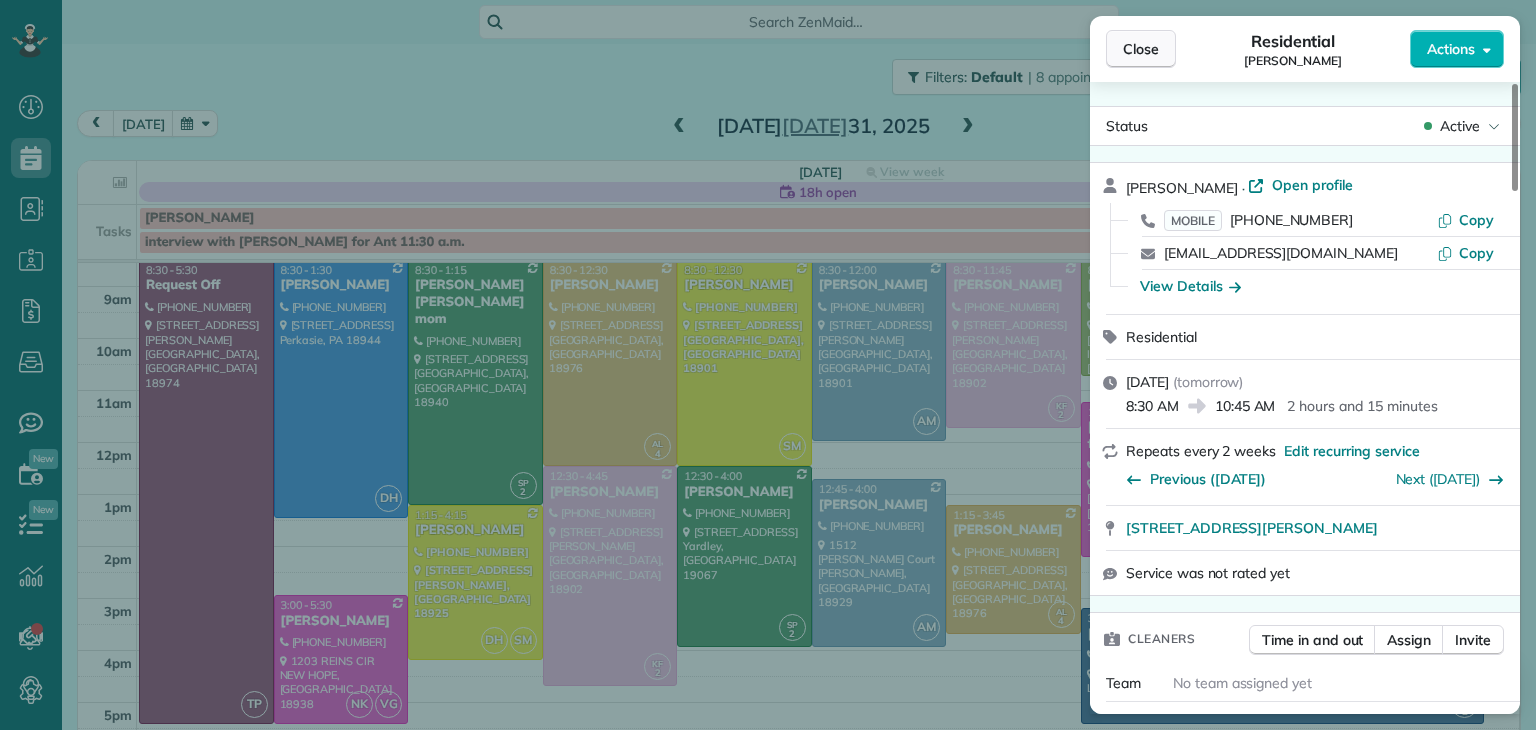 click on "Close" at bounding box center (1141, 49) 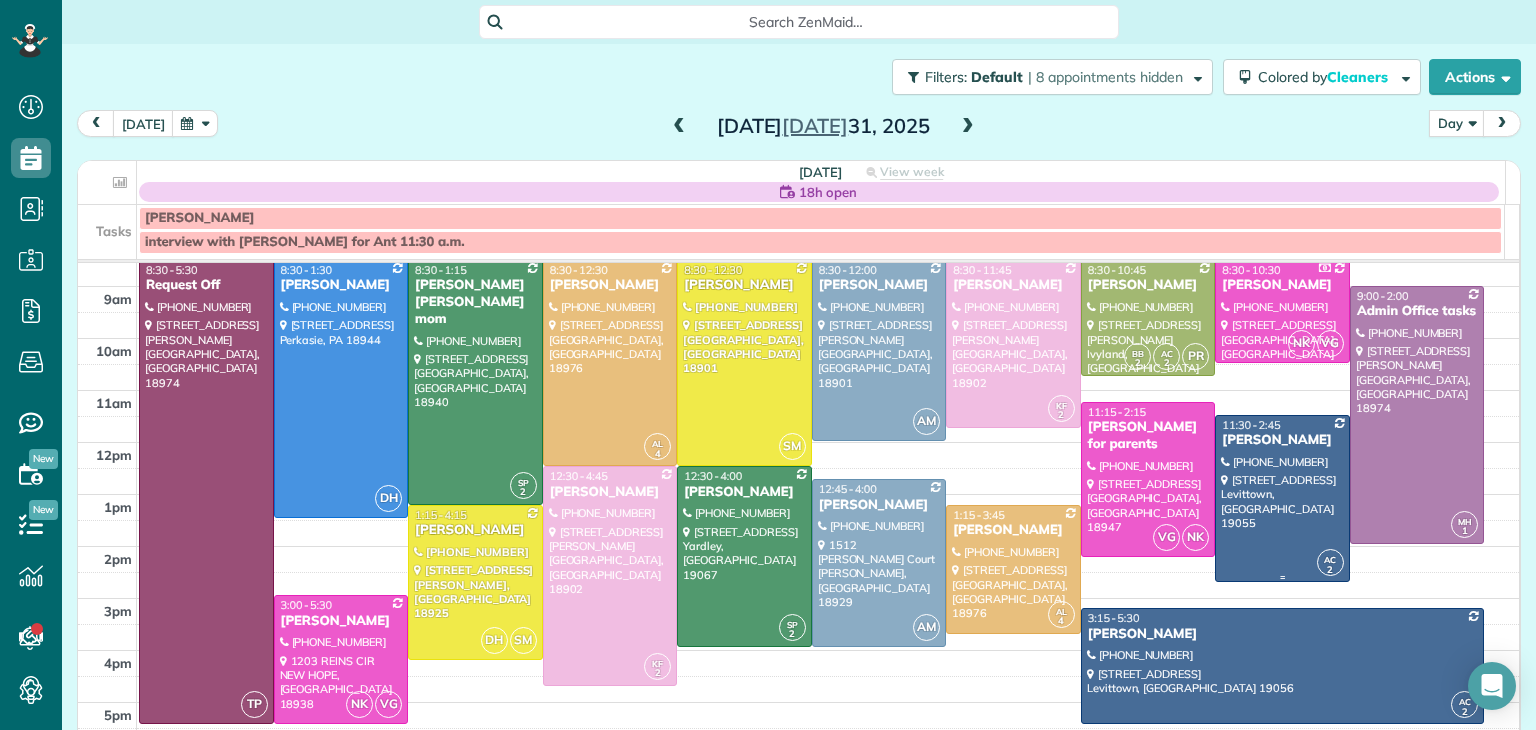 click at bounding box center [1282, 499] 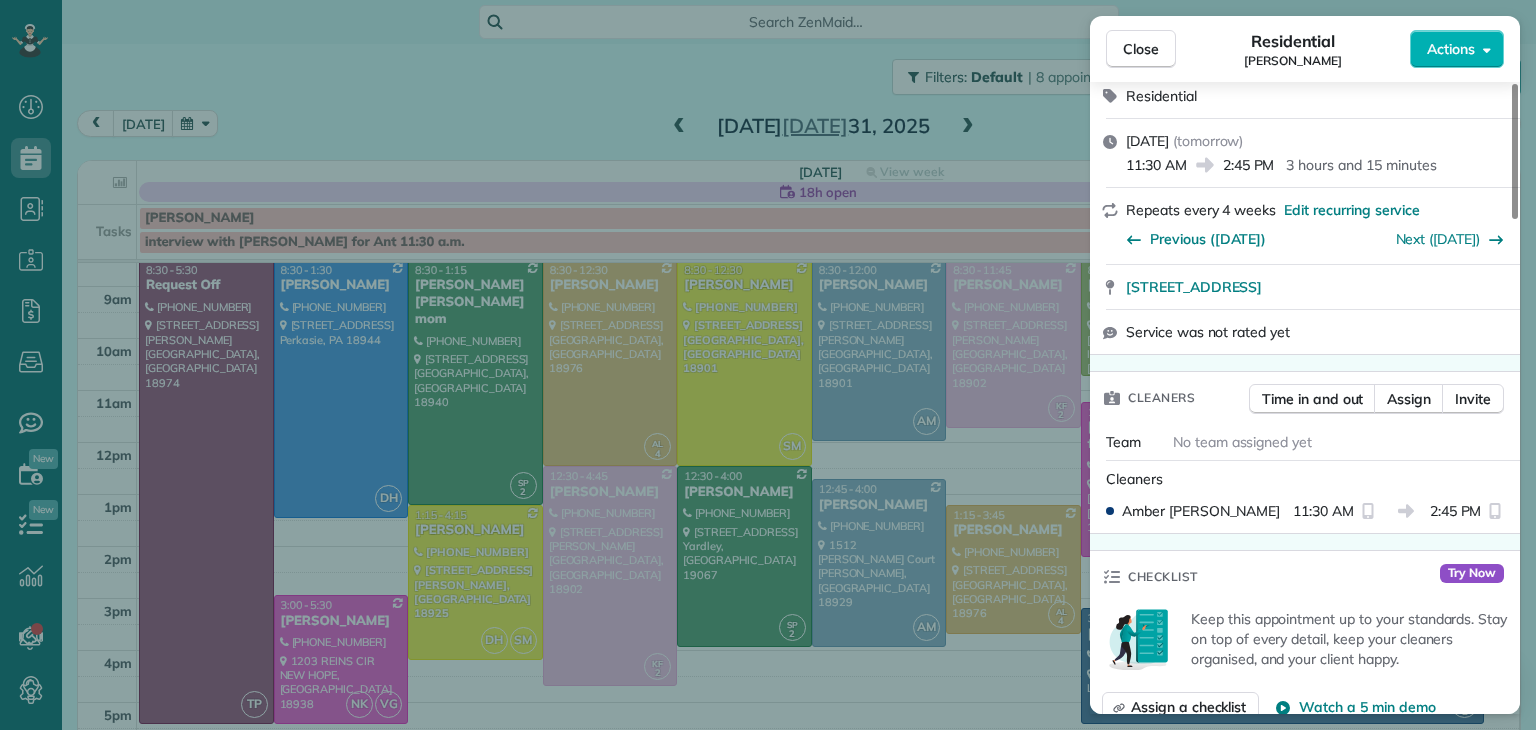 scroll, scrollTop: 275, scrollLeft: 0, axis: vertical 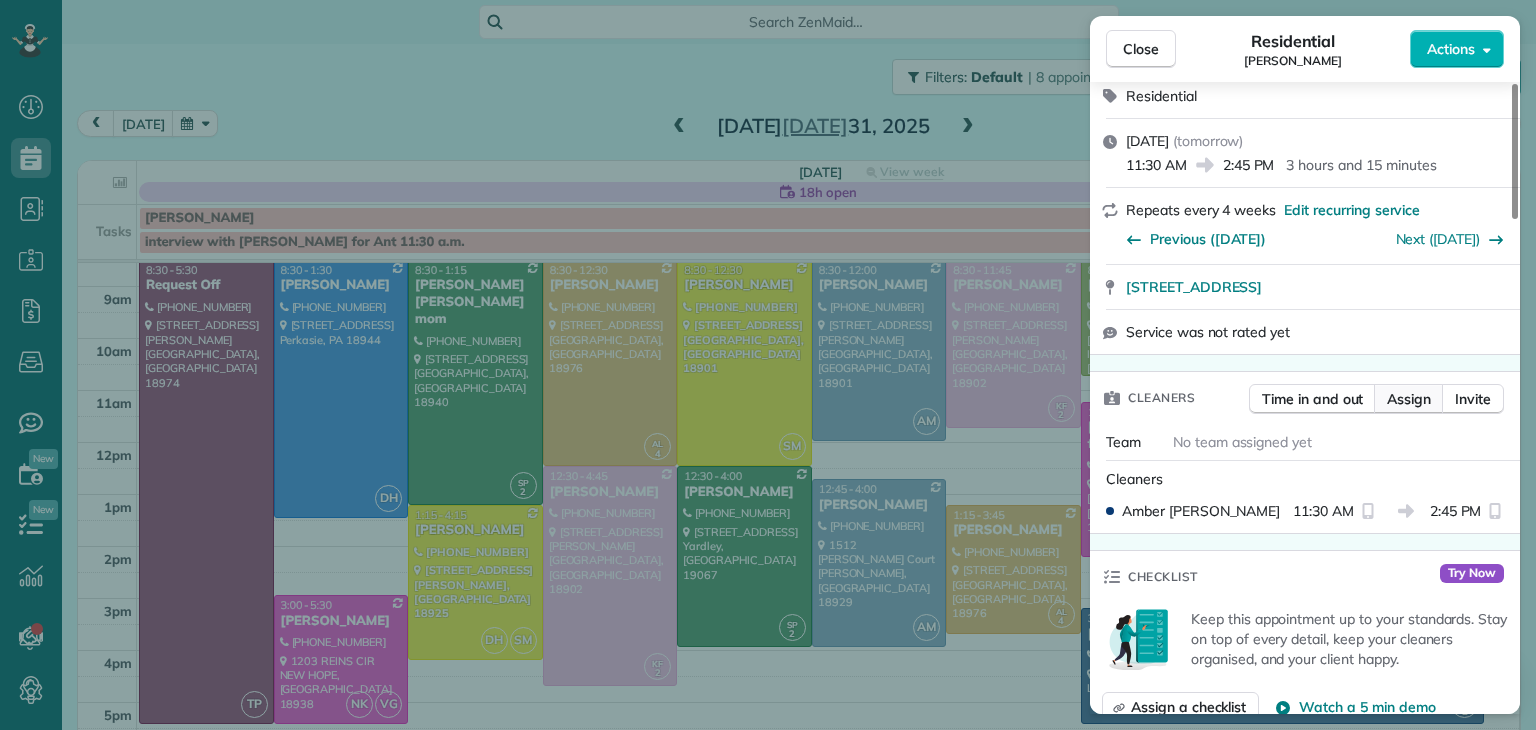 click on "Assign" at bounding box center [1409, 399] 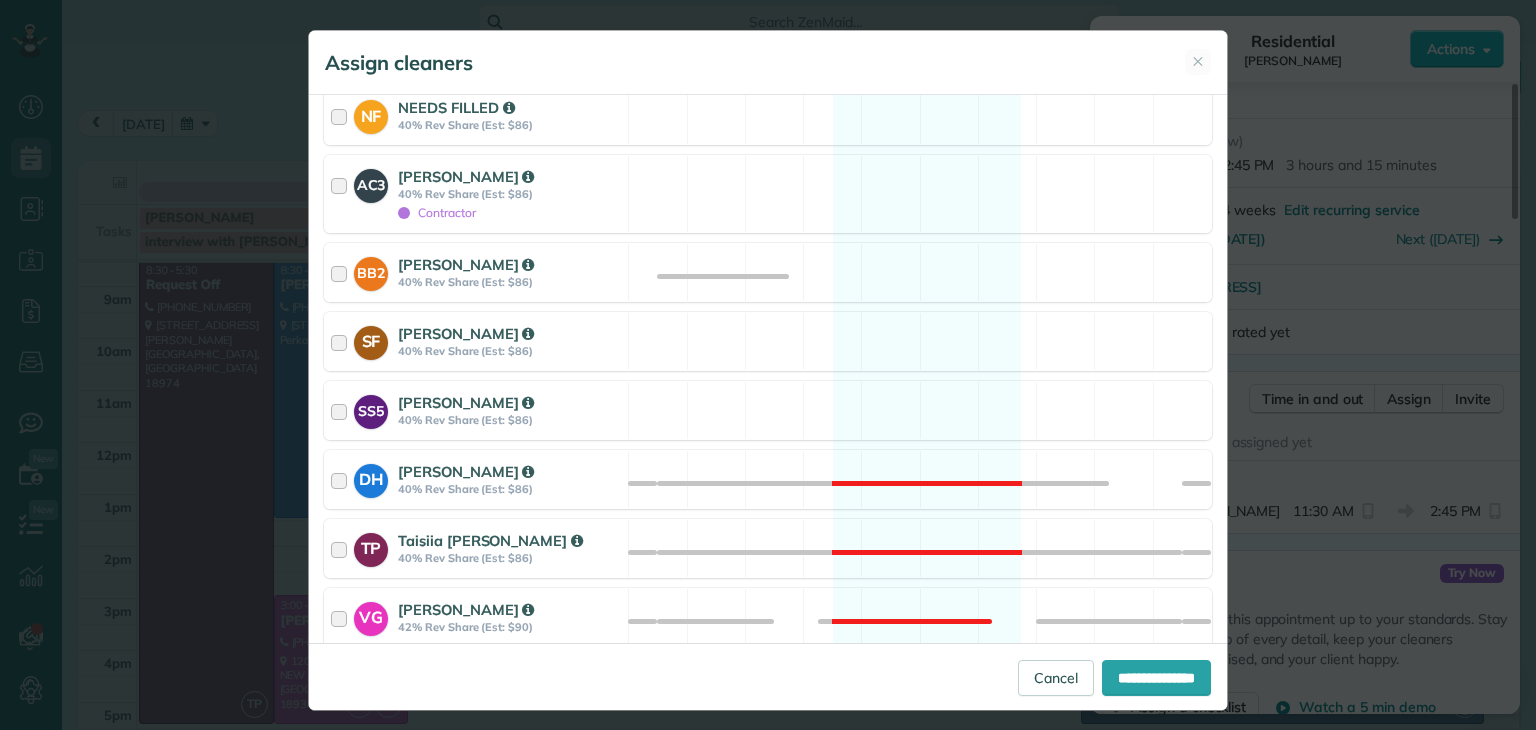 scroll, scrollTop: 896, scrollLeft: 0, axis: vertical 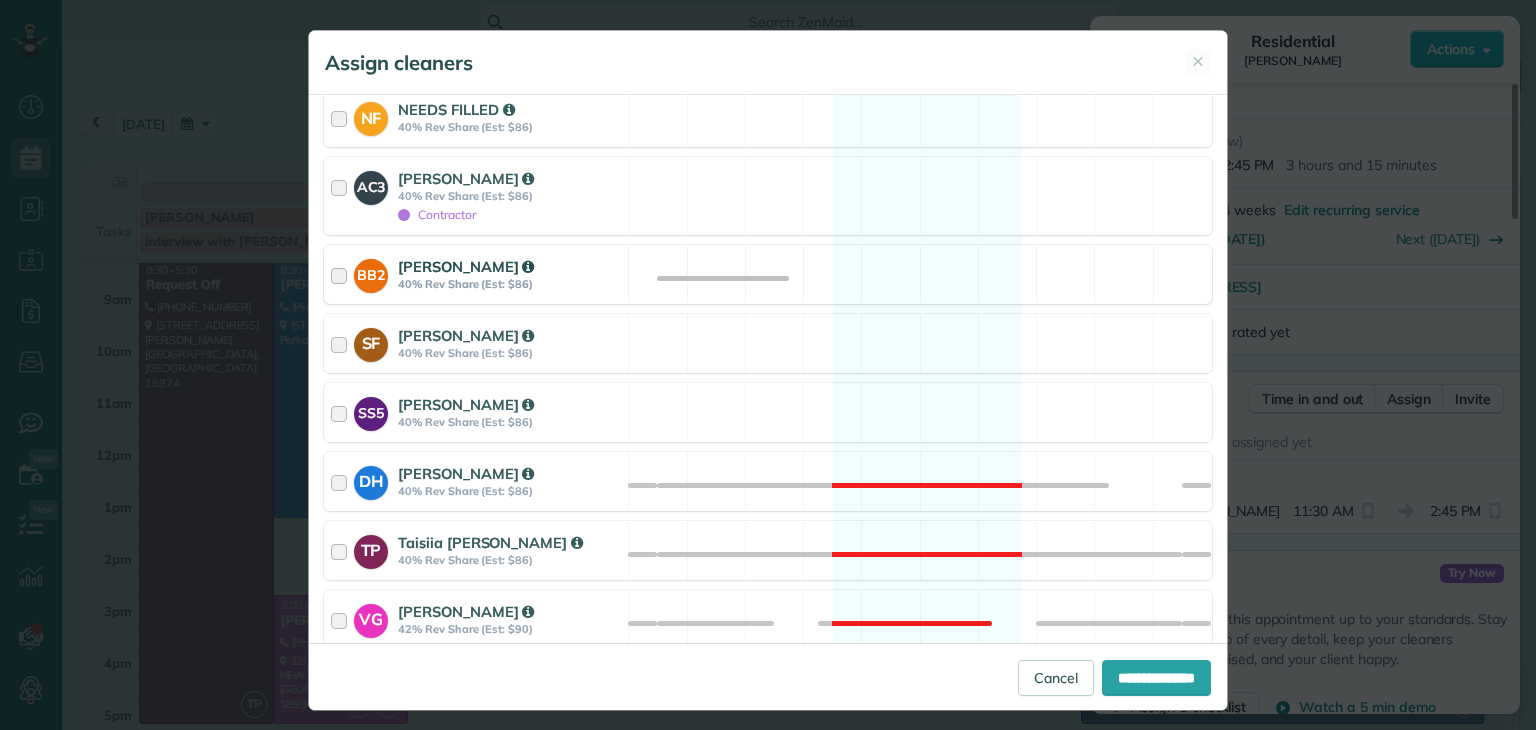 click at bounding box center (342, 274) 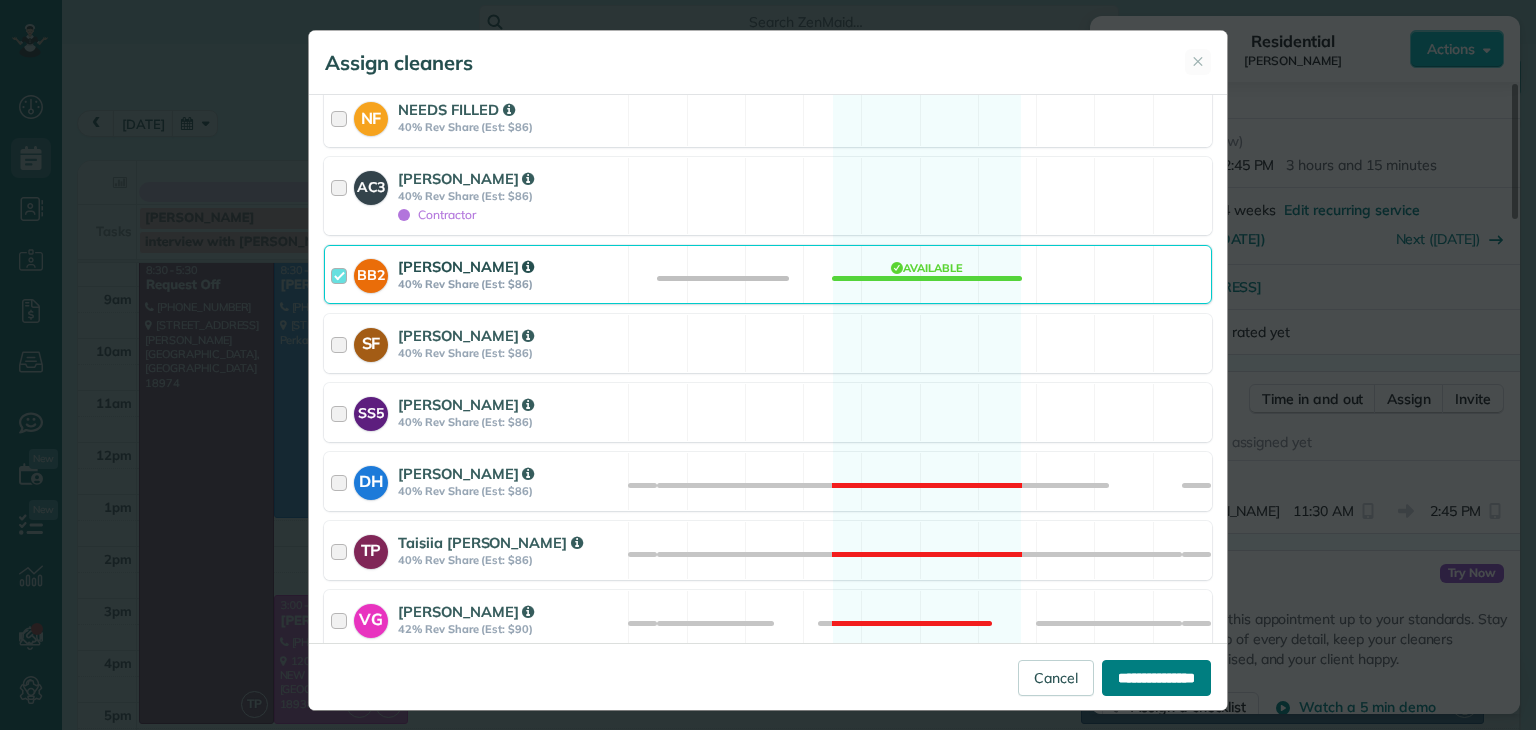click on "**********" at bounding box center [1156, 678] 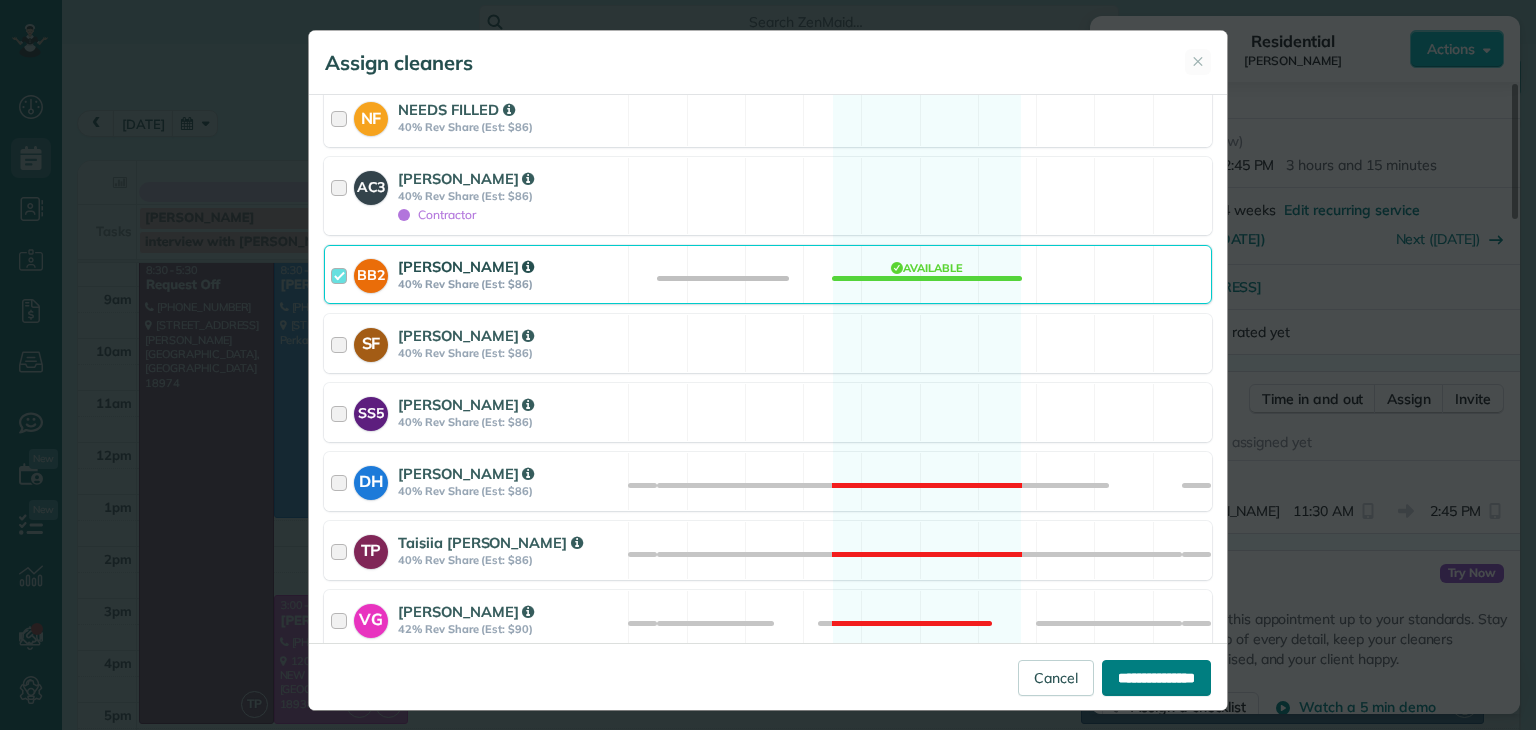 type on "**********" 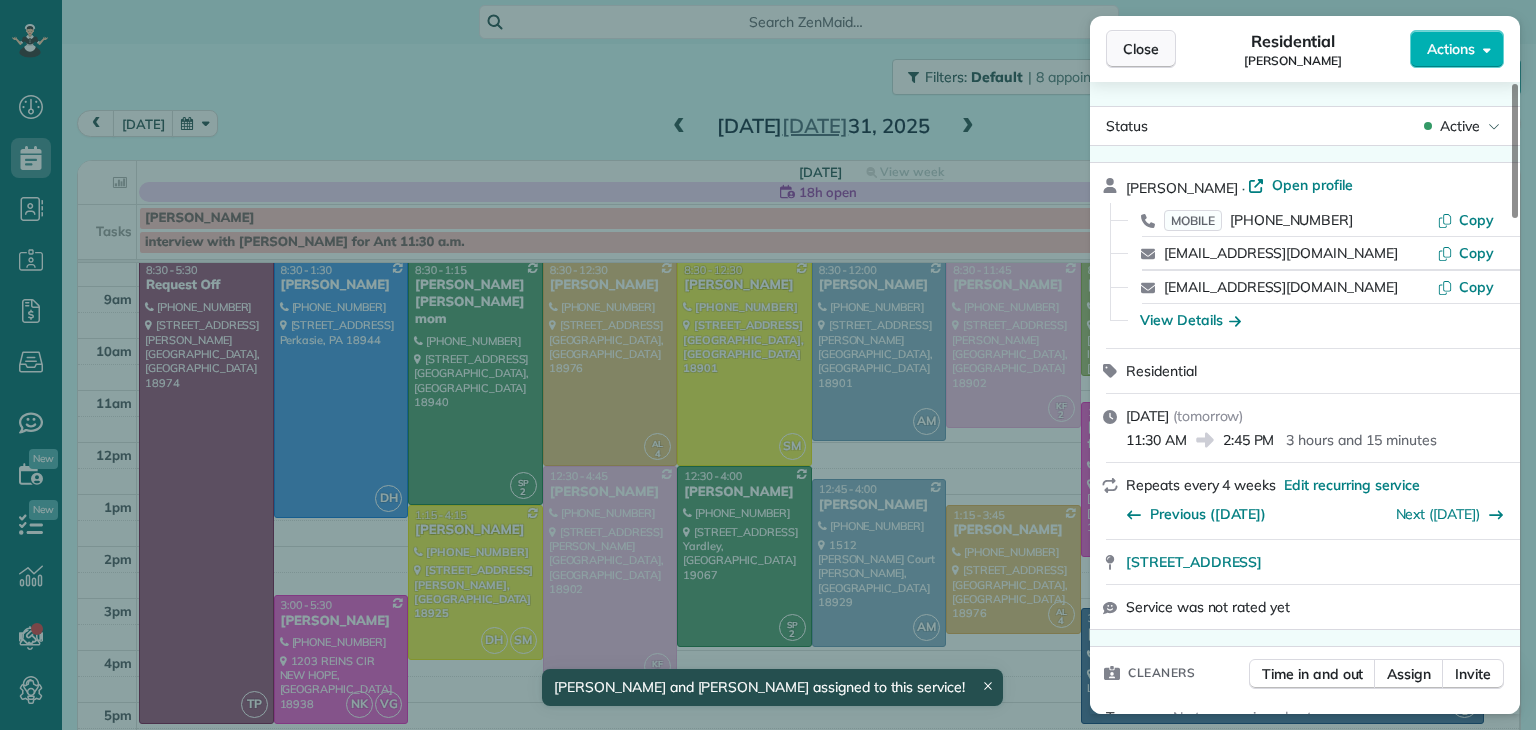 click on "Close" at bounding box center (1141, 49) 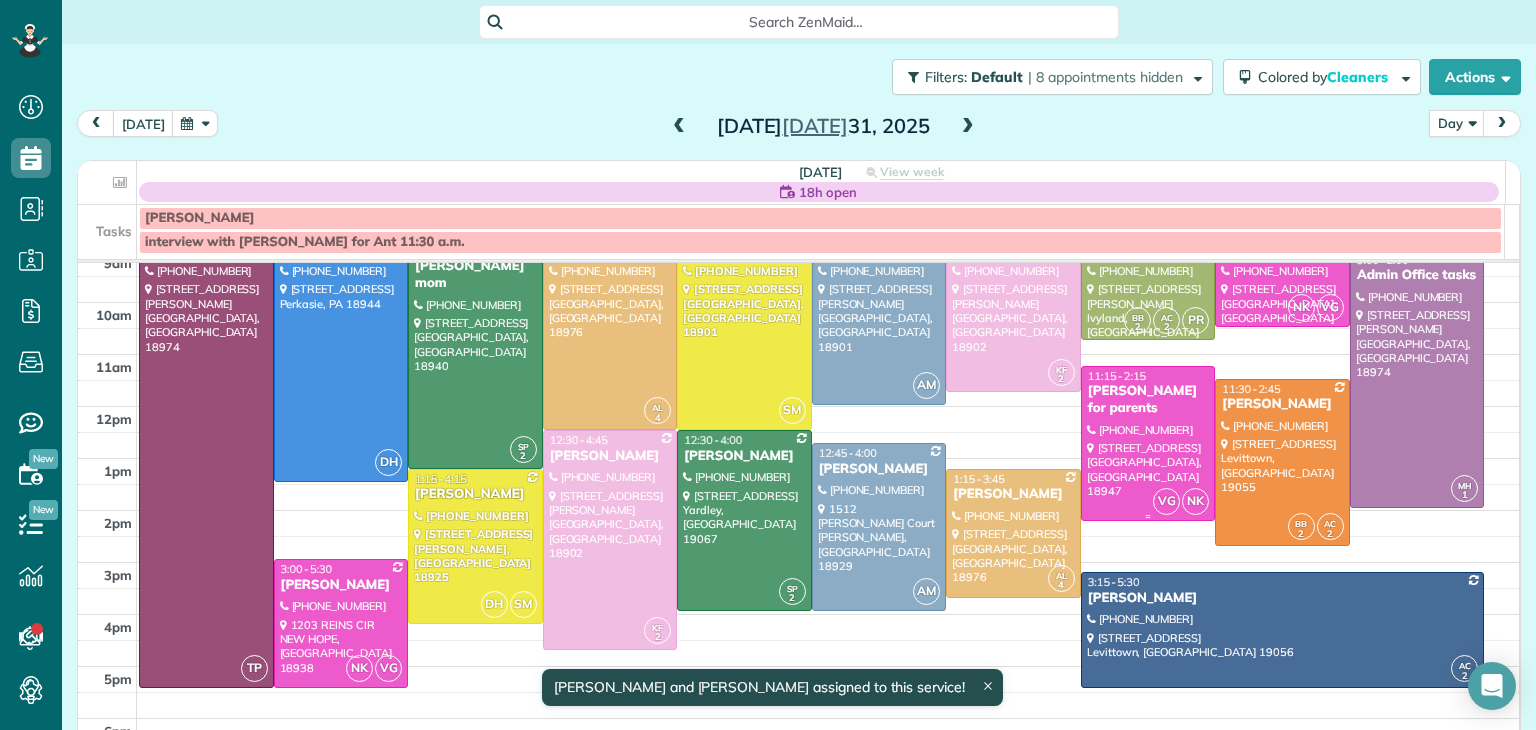 scroll, scrollTop: 118, scrollLeft: 0, axis: vertical 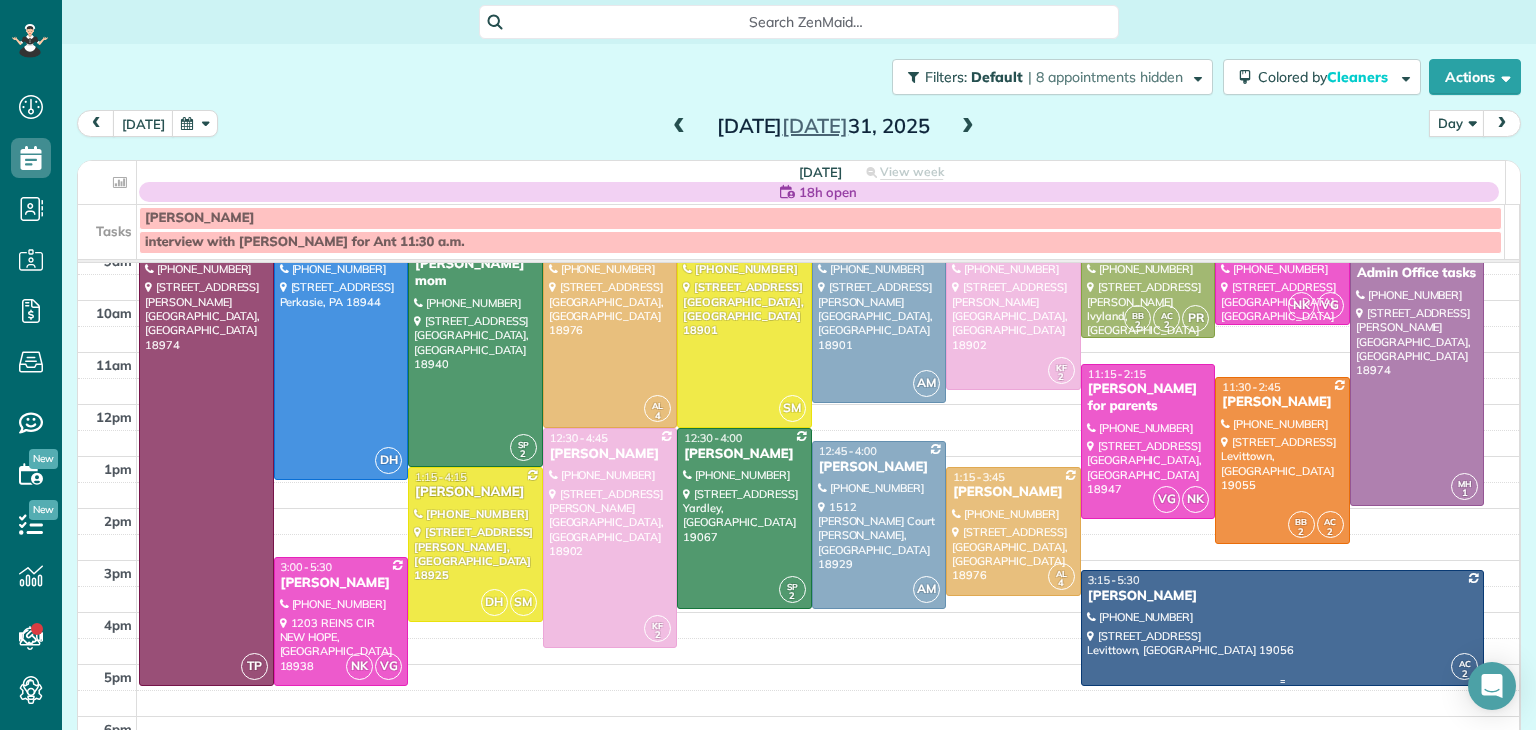 click at bounding box center (1283, 628) 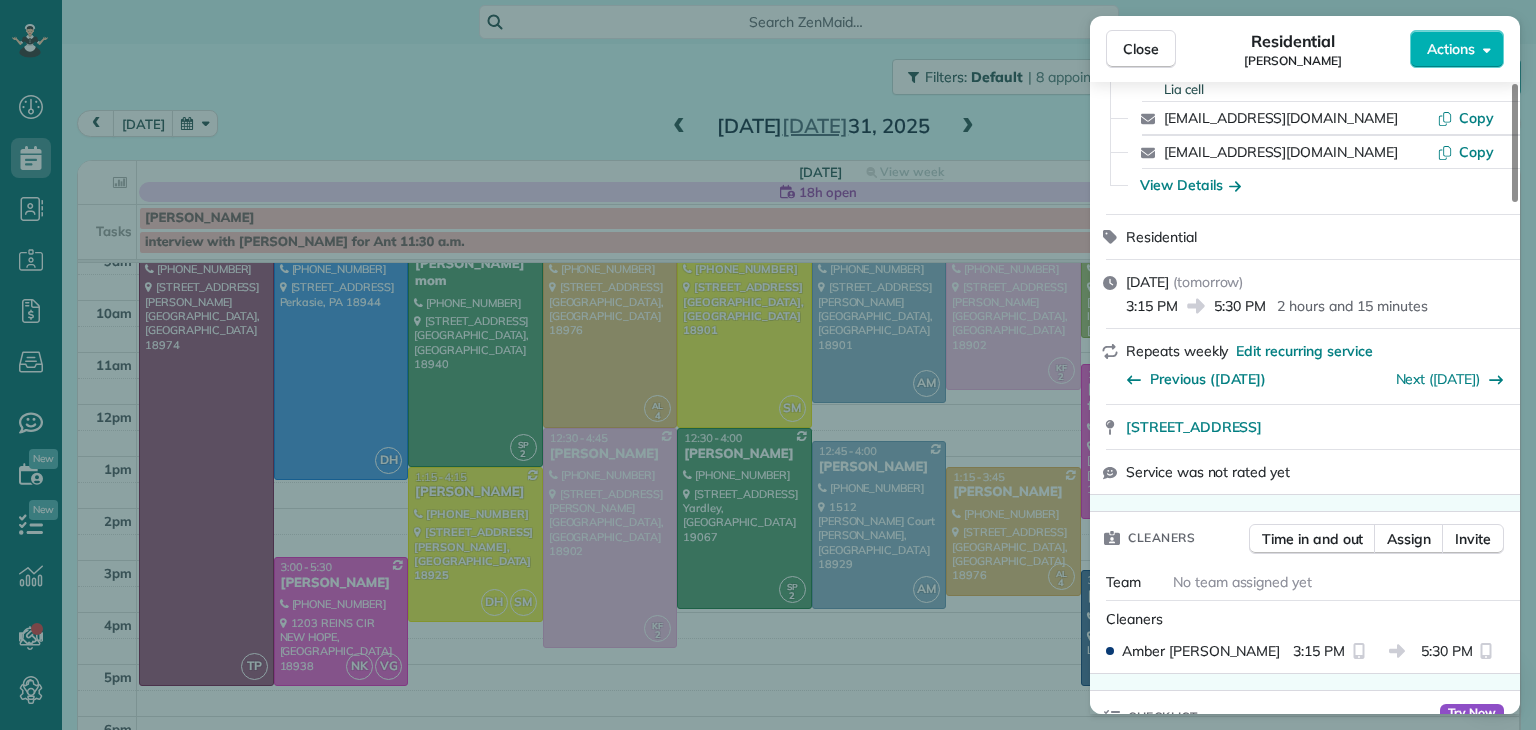 scroll, scrollTop: 220, scrollLeft: 0, axis: vertical 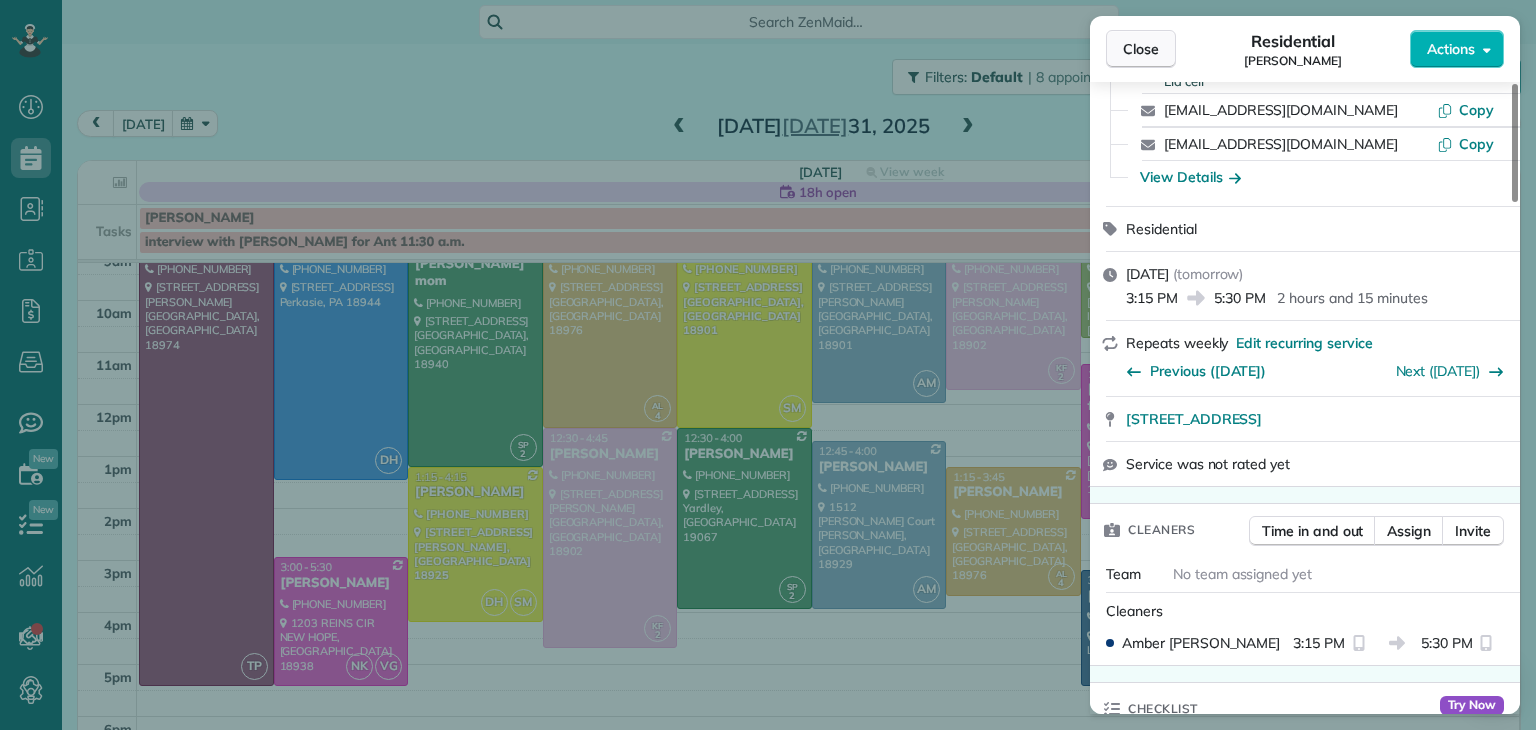 click on "Close" at bounding box center [1141, 49] 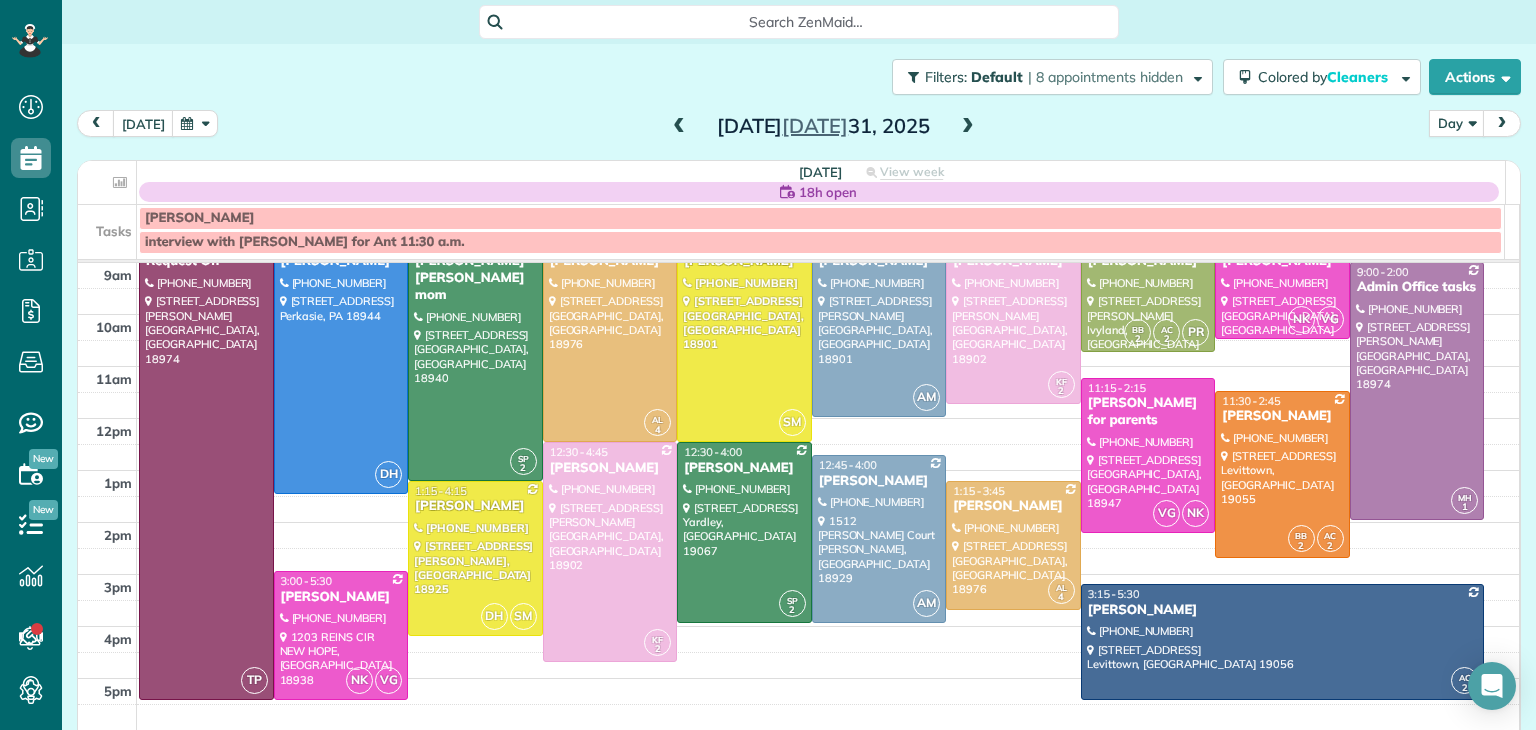 scroll, scrollTop: 106, scrollLeft: 0, axis: vertical 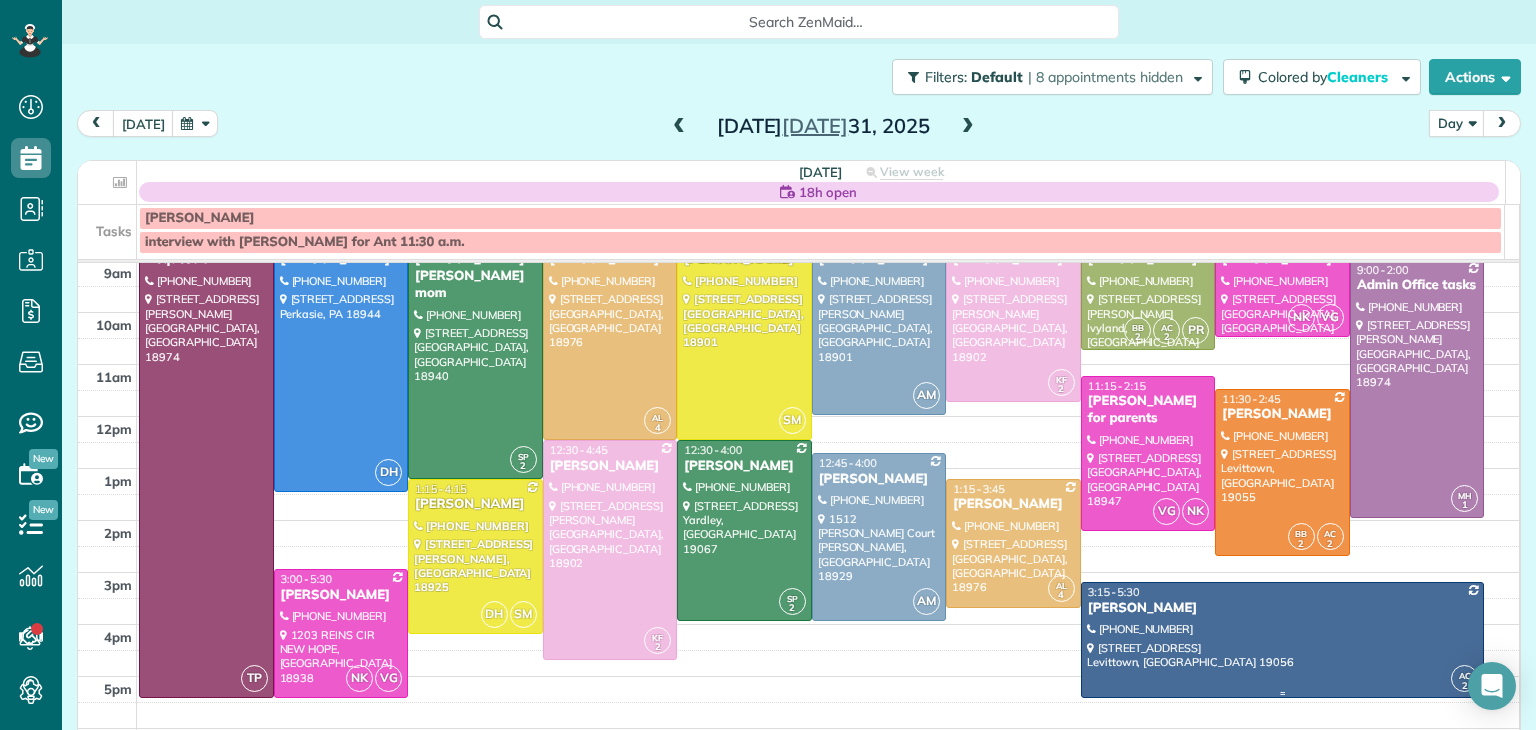 click at bounding box center [1283, 640] 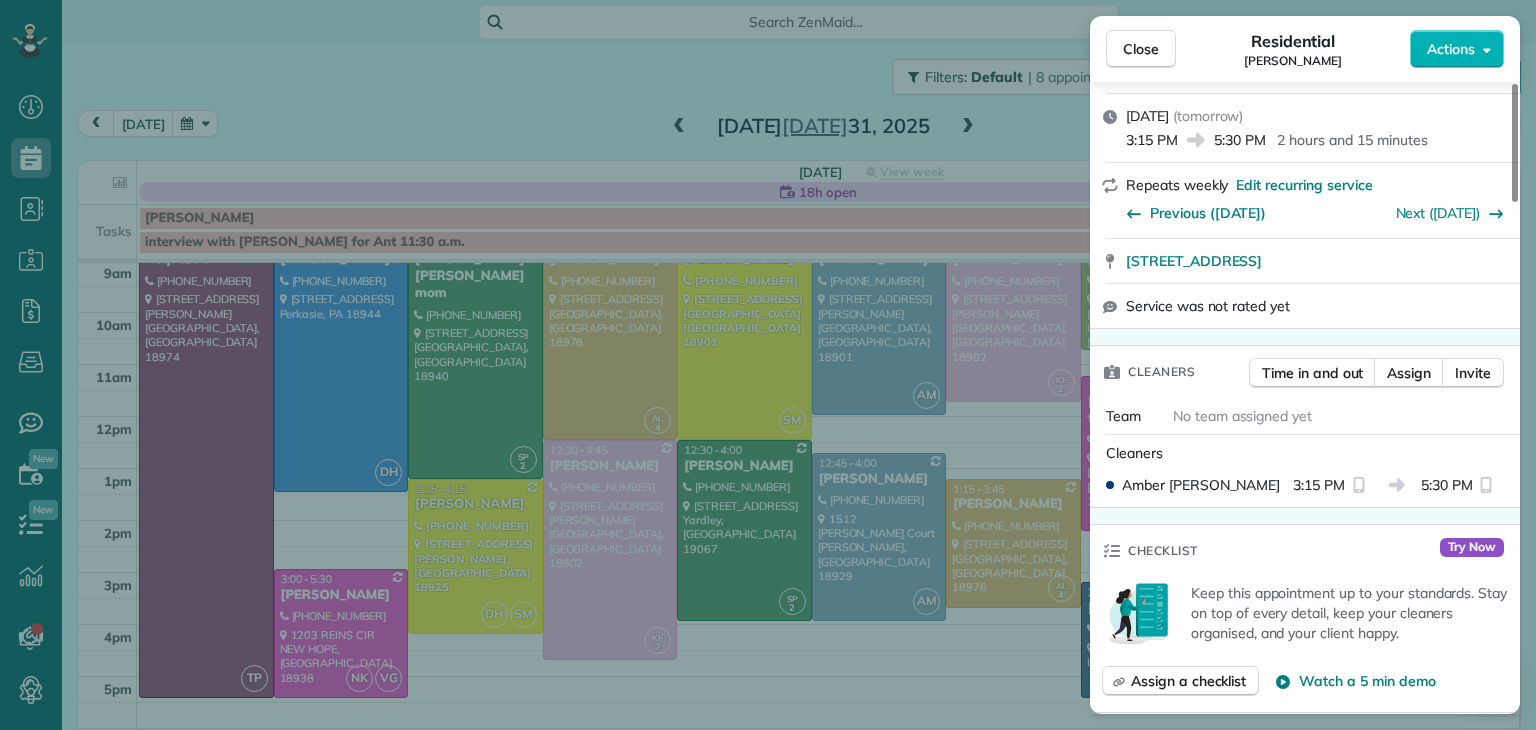 scroll, scrollTop: 380, scrollLeft: 0, axis: vertical 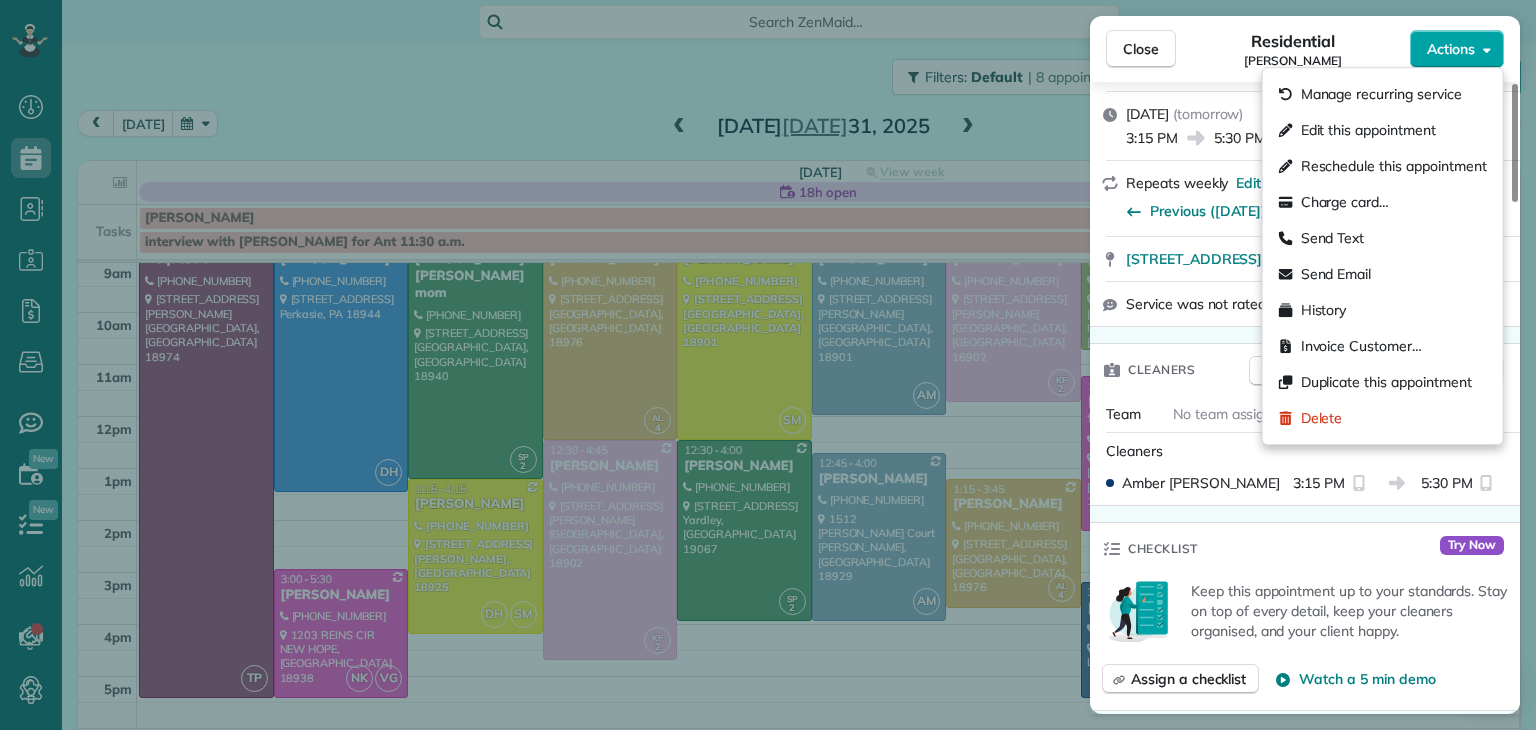 click on "Actions" at bounding box center [1451, 49] 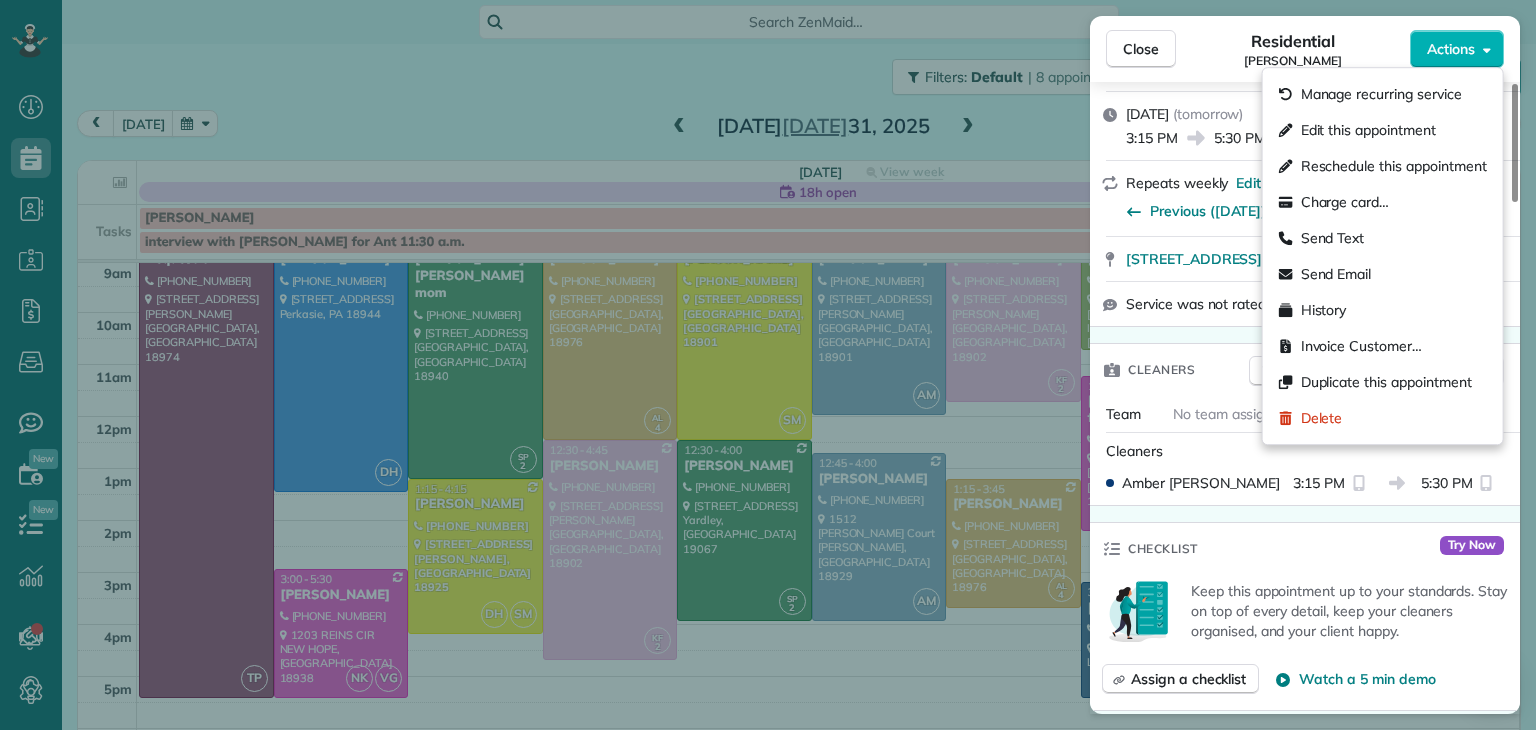 click on "Checklist Try Now" at bounding box center (1305, 549) 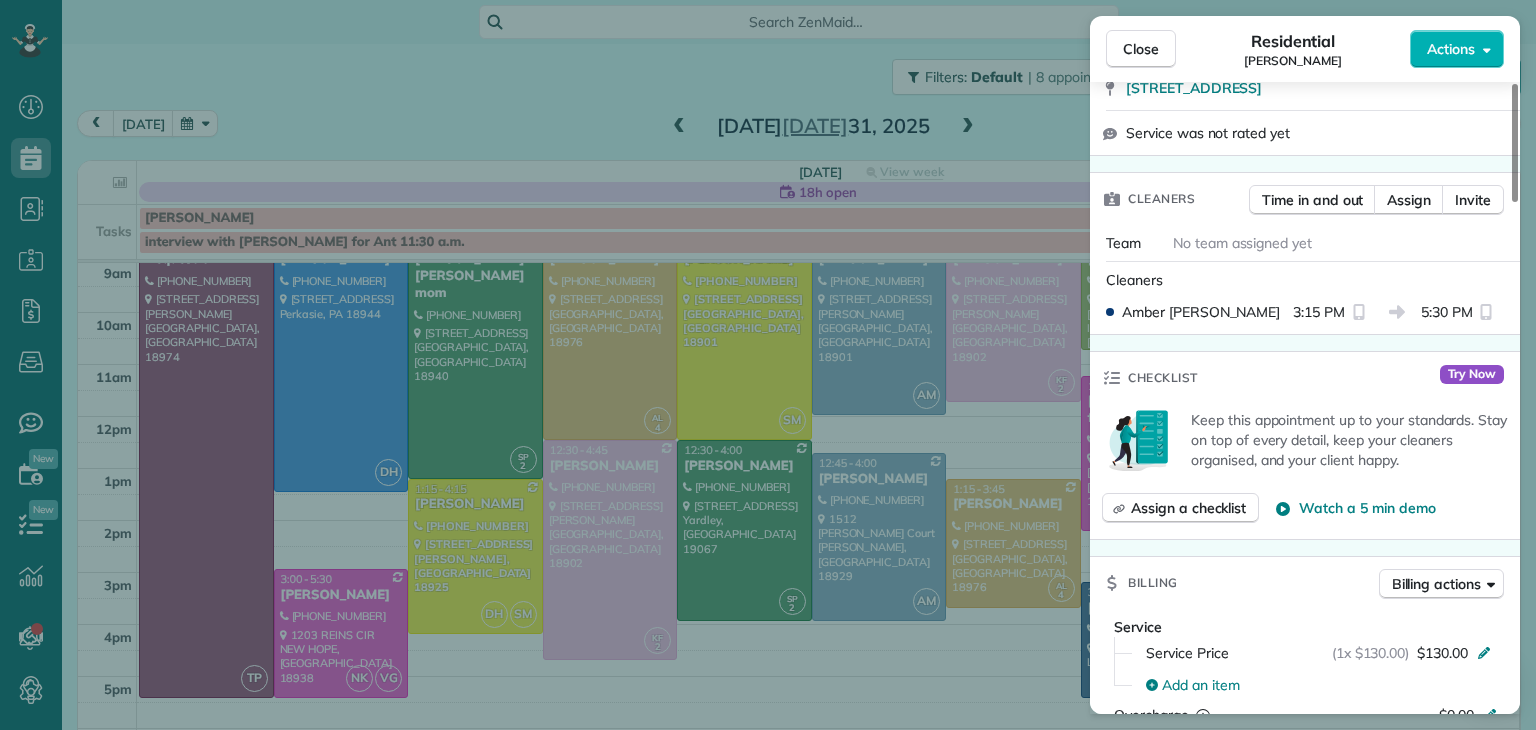 scroll, scrollTop: 552, scrollLeft: 0, axis: vertical 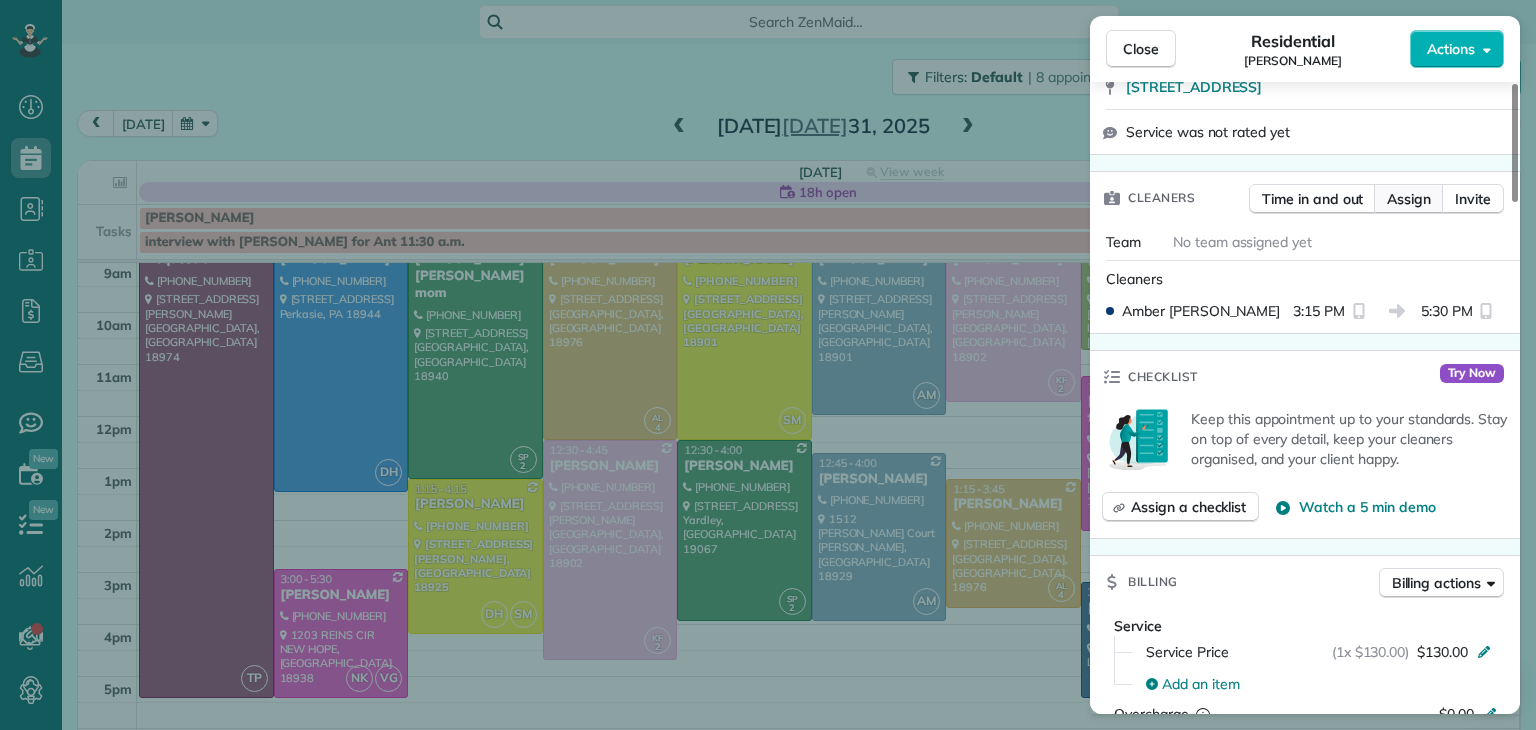 click on "Assign" at bounding box center [1409, 199] 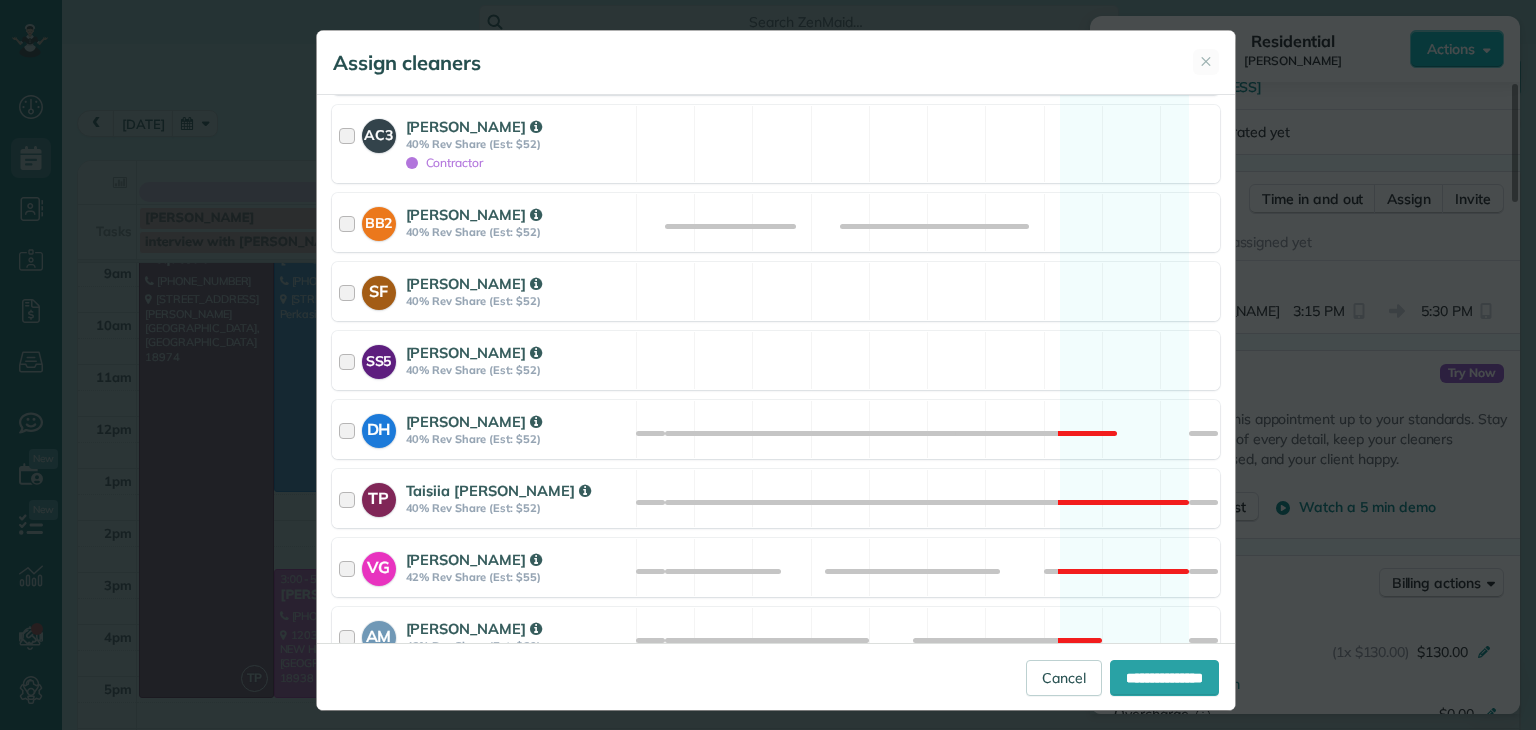 scroll, scrollTop: 926, scrollLeft: 0, axis: vertical 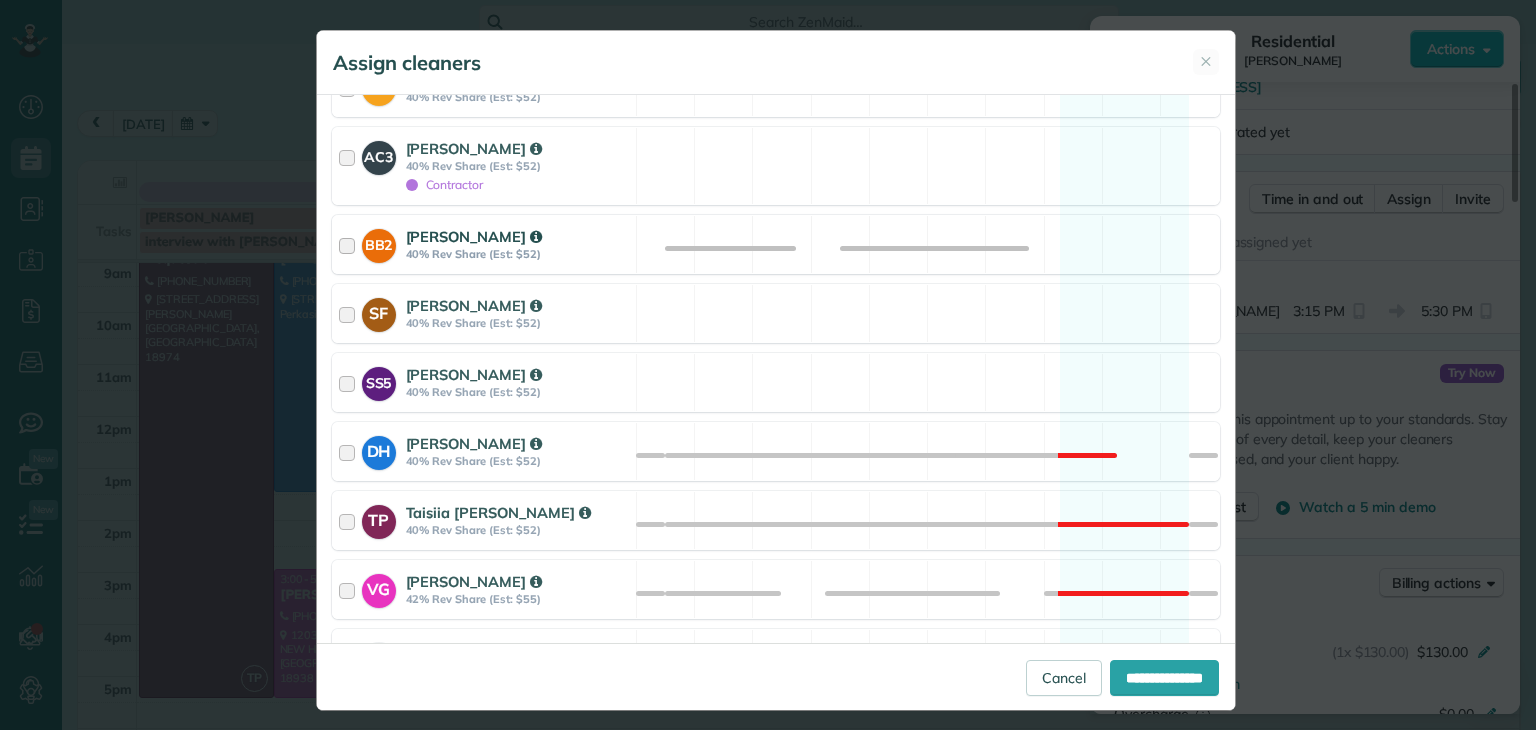 click at bounding box center [350, 244] 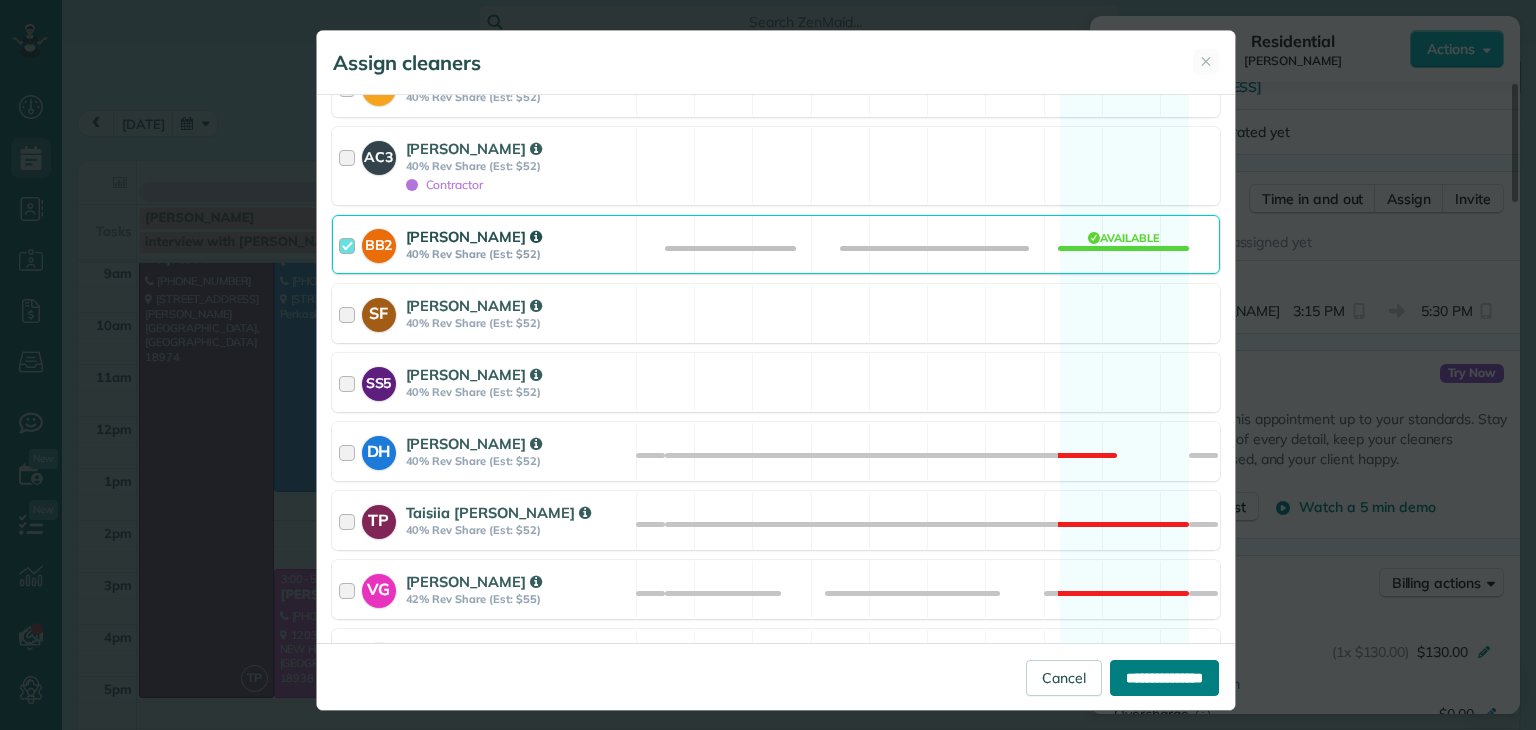 click on "**********" at bounding box center [1164, 678] 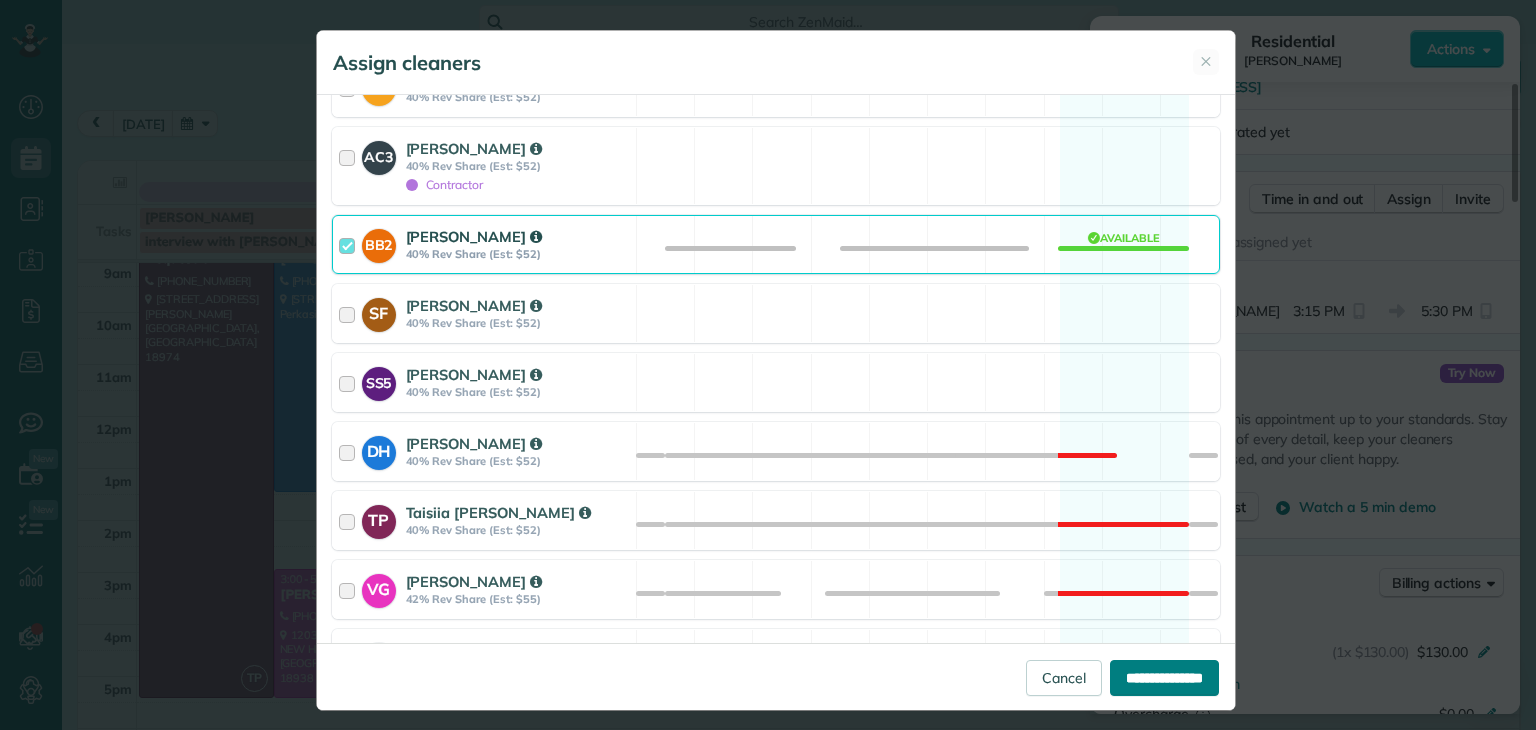 type on "**********" 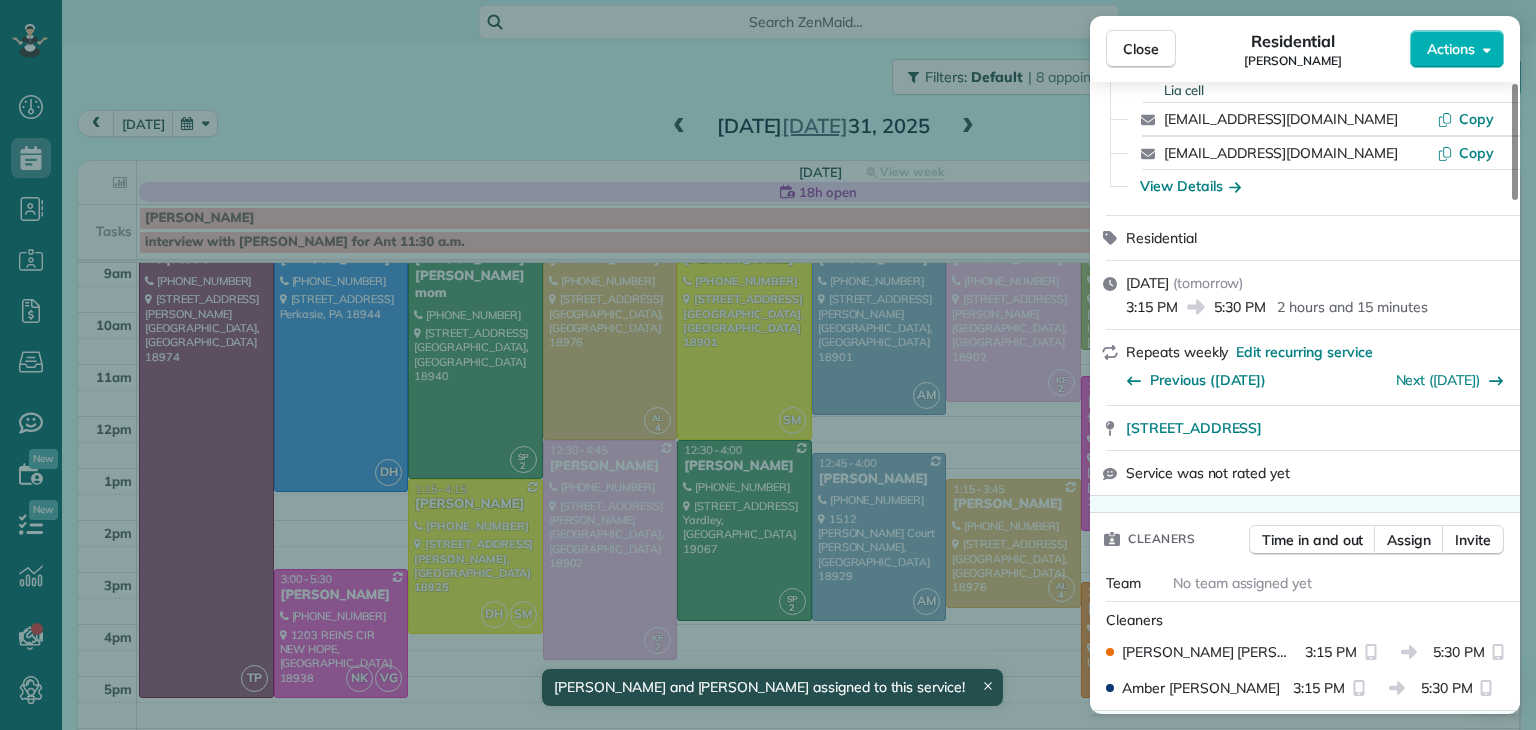 scroll, scrollTop: 216, scrollLeft: 0, axis: vertical 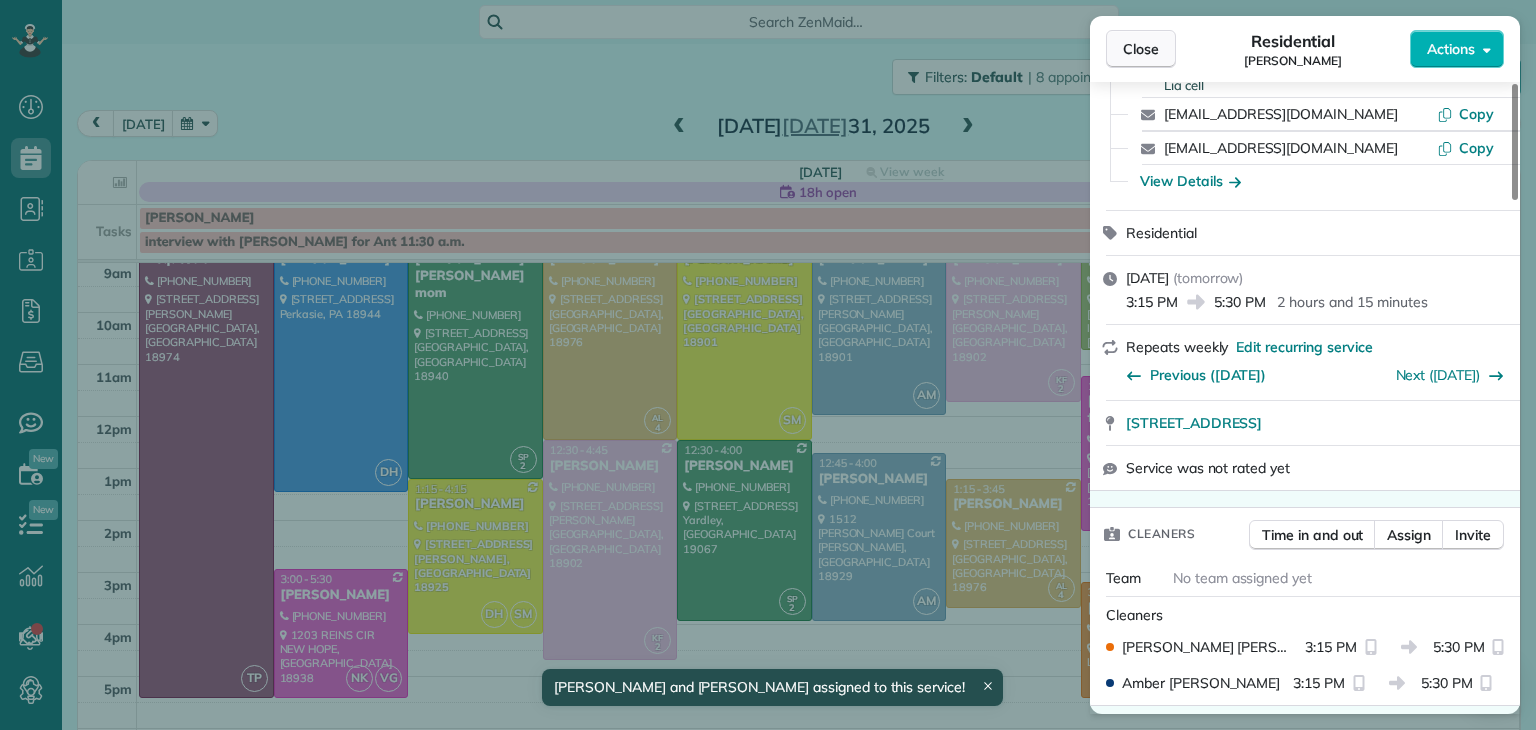 click on "Close" at bounding box center (1141, 49) 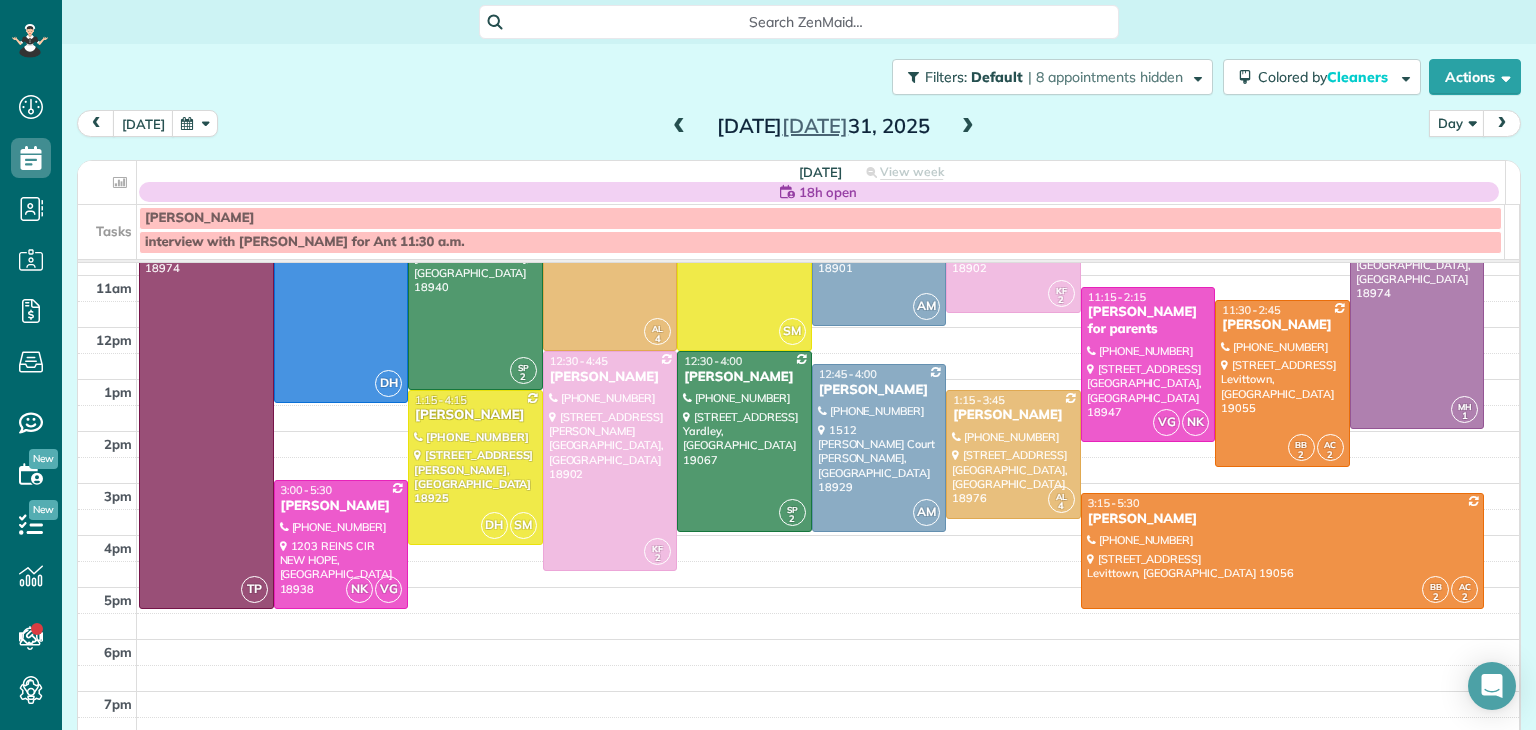 scroll, scrollTop: 228, scrollLeft: 0, axis: vertical 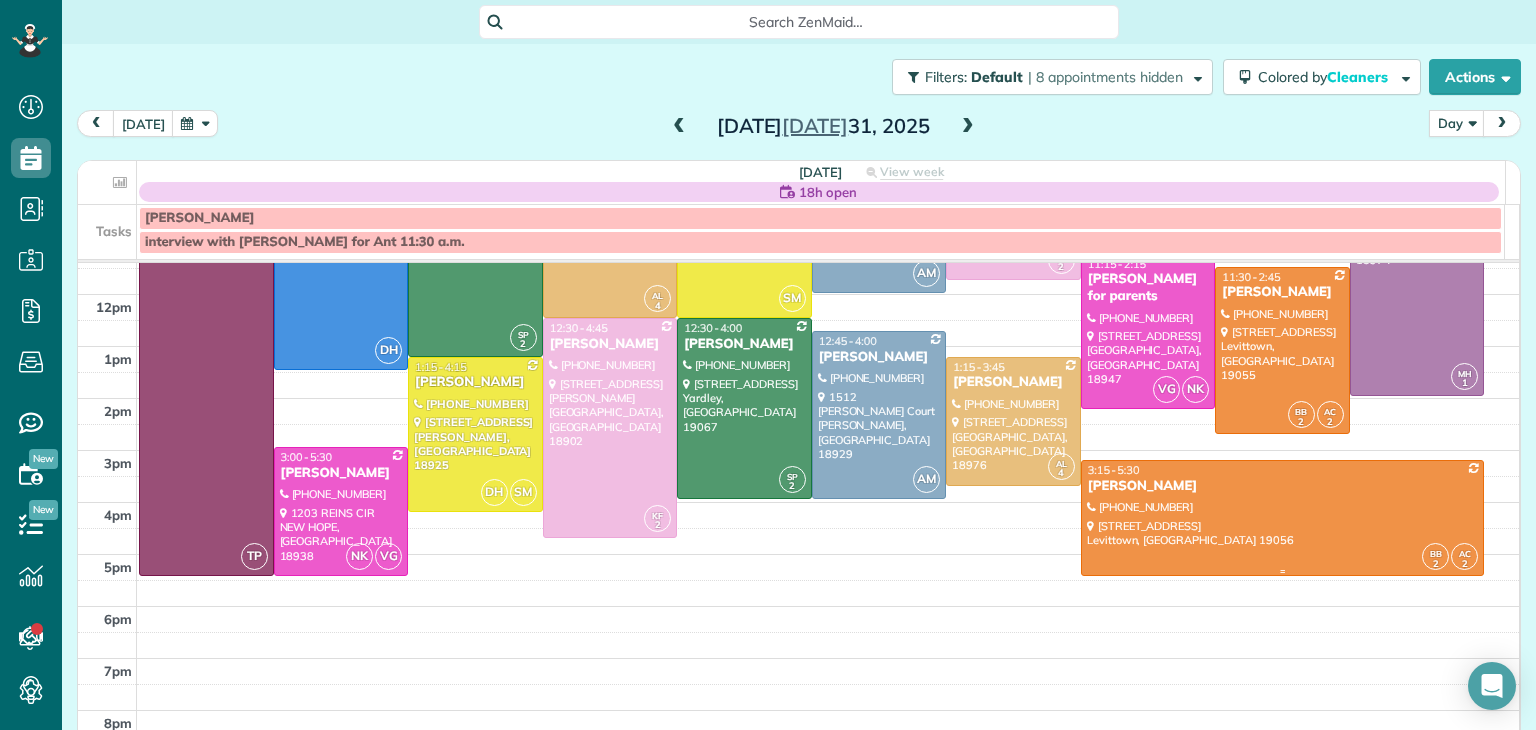 click at bounding box center (1283, 518) 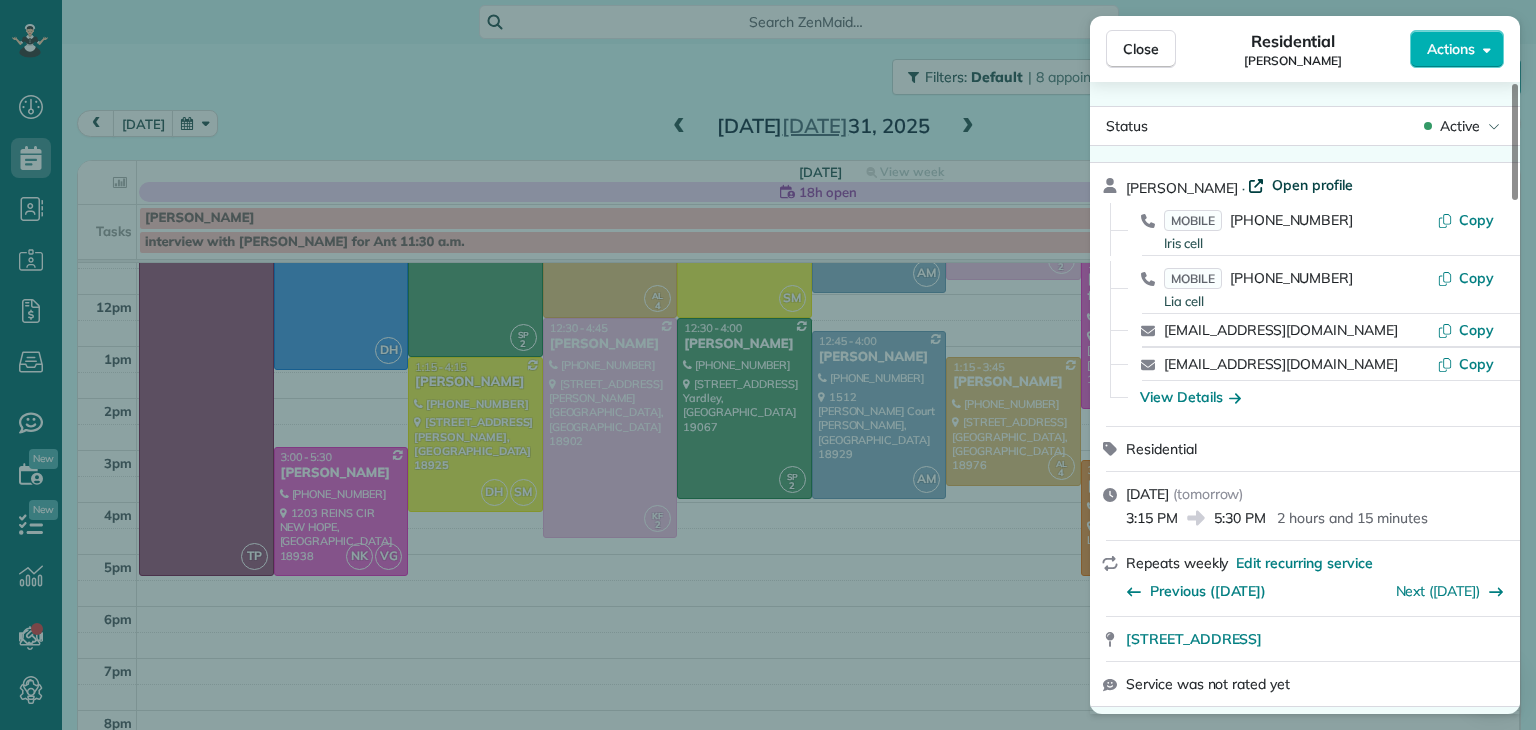 click on "Open profile" at bounding box center [1312, 185] 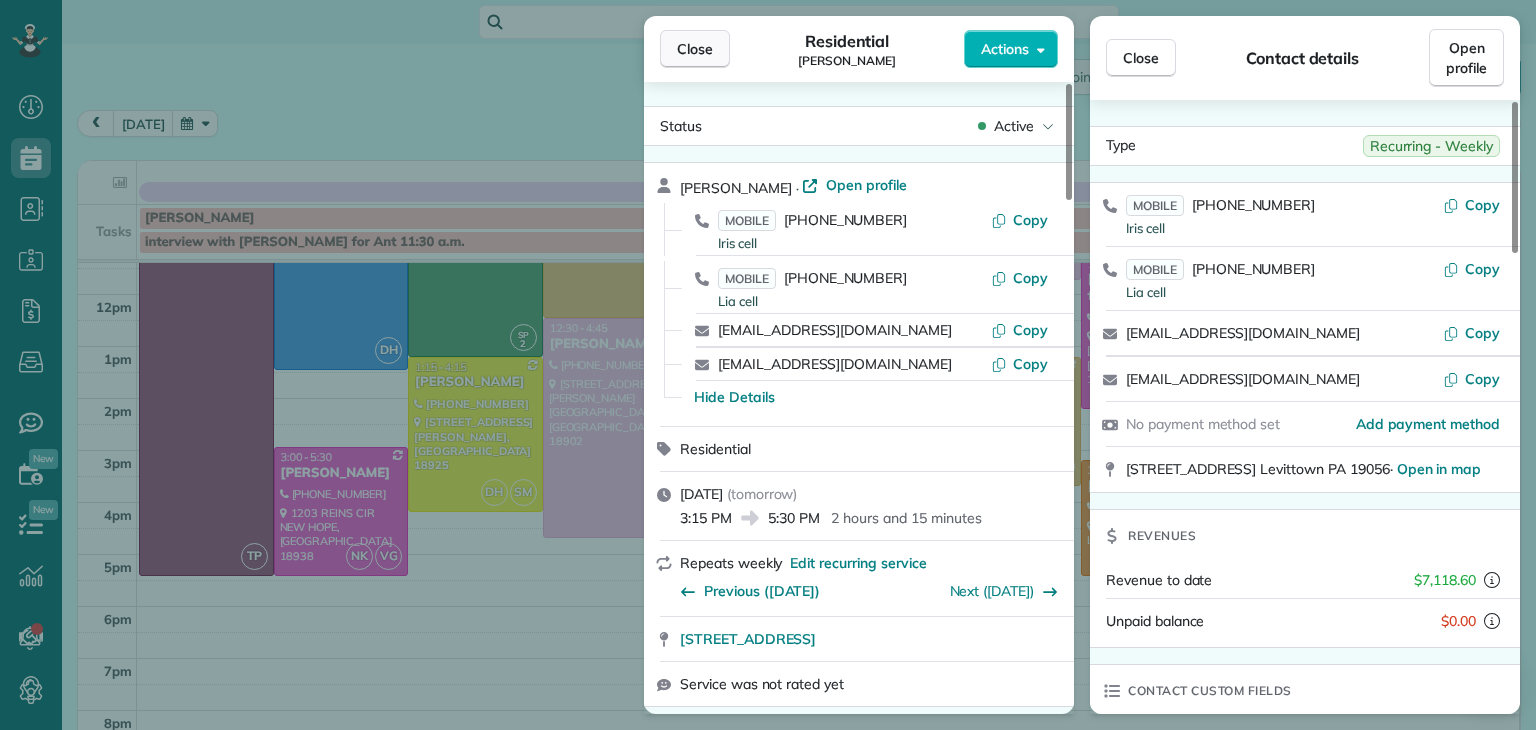 click on "Close" at bounding box center [695, 49] 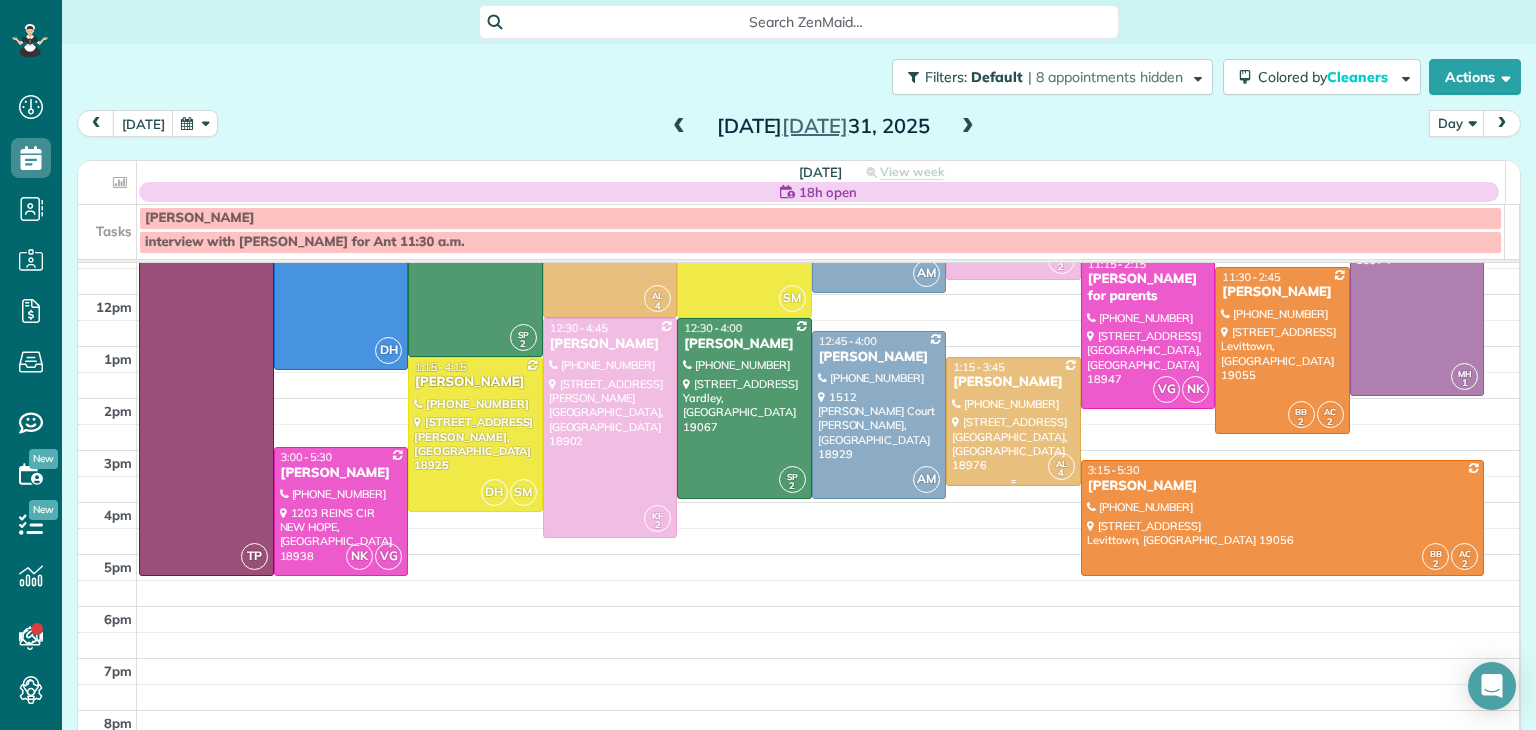 scroll, scrollTop: 0, scrollLeft: 0, axis: both 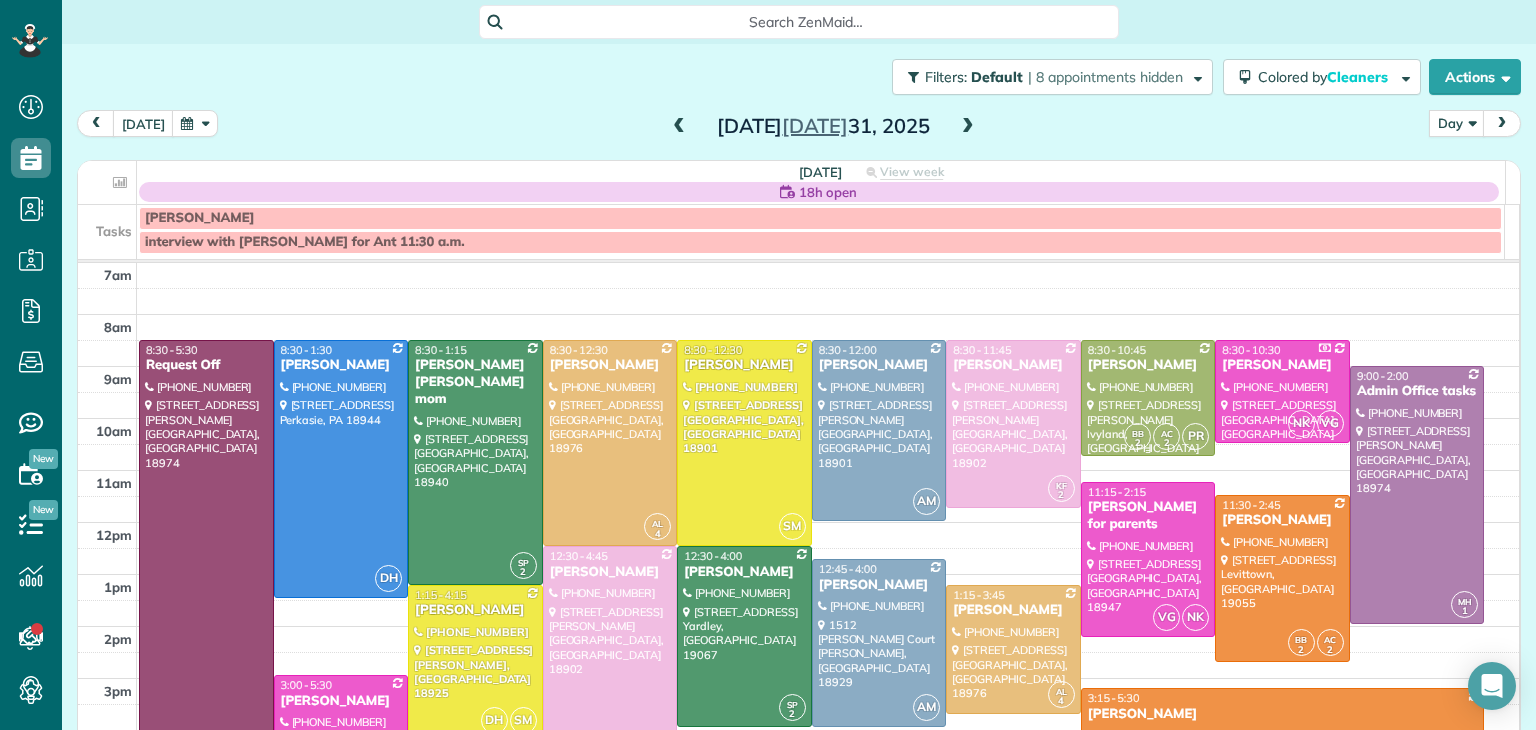 click at bounding box center [1148, 398] 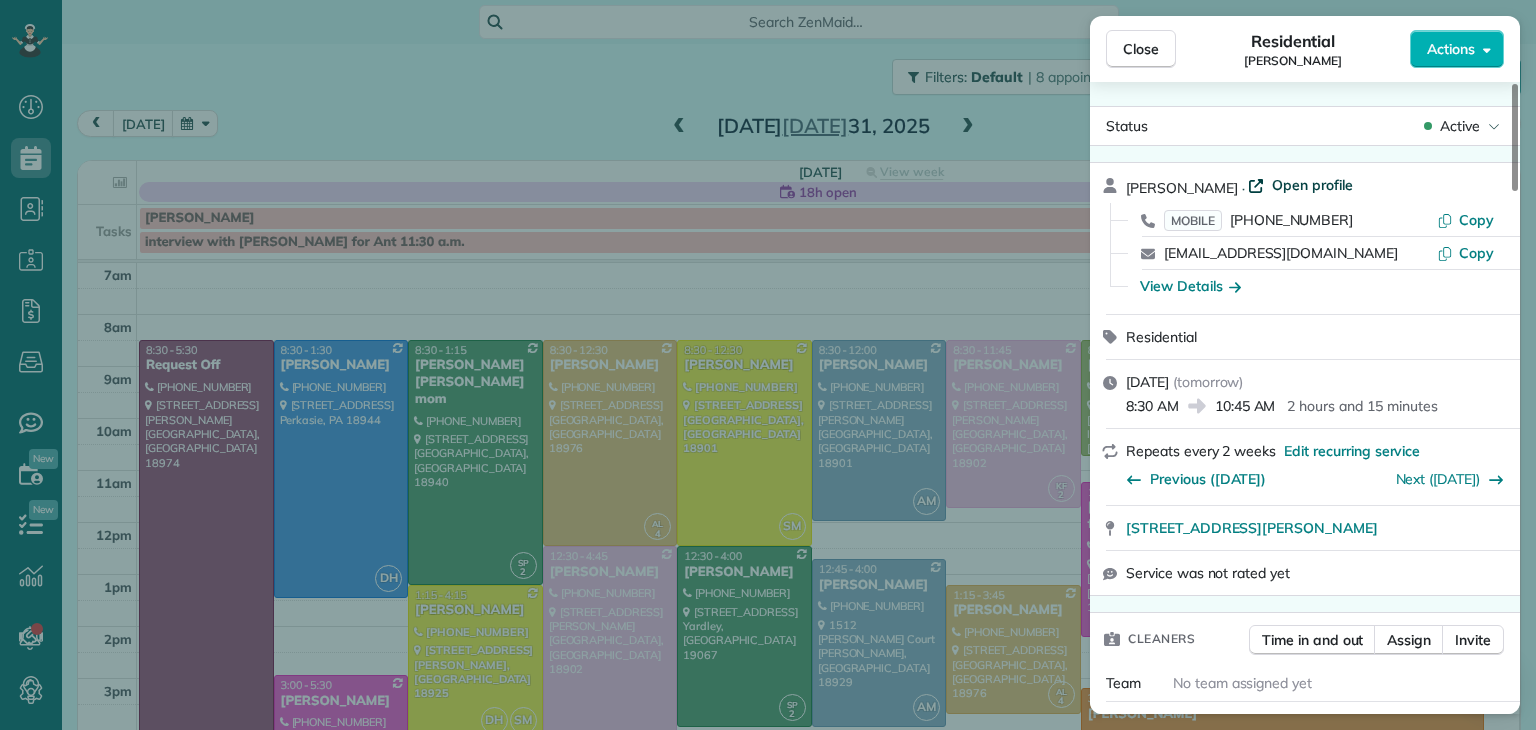 click on "Open profile" at bounding box center [1312, 185] 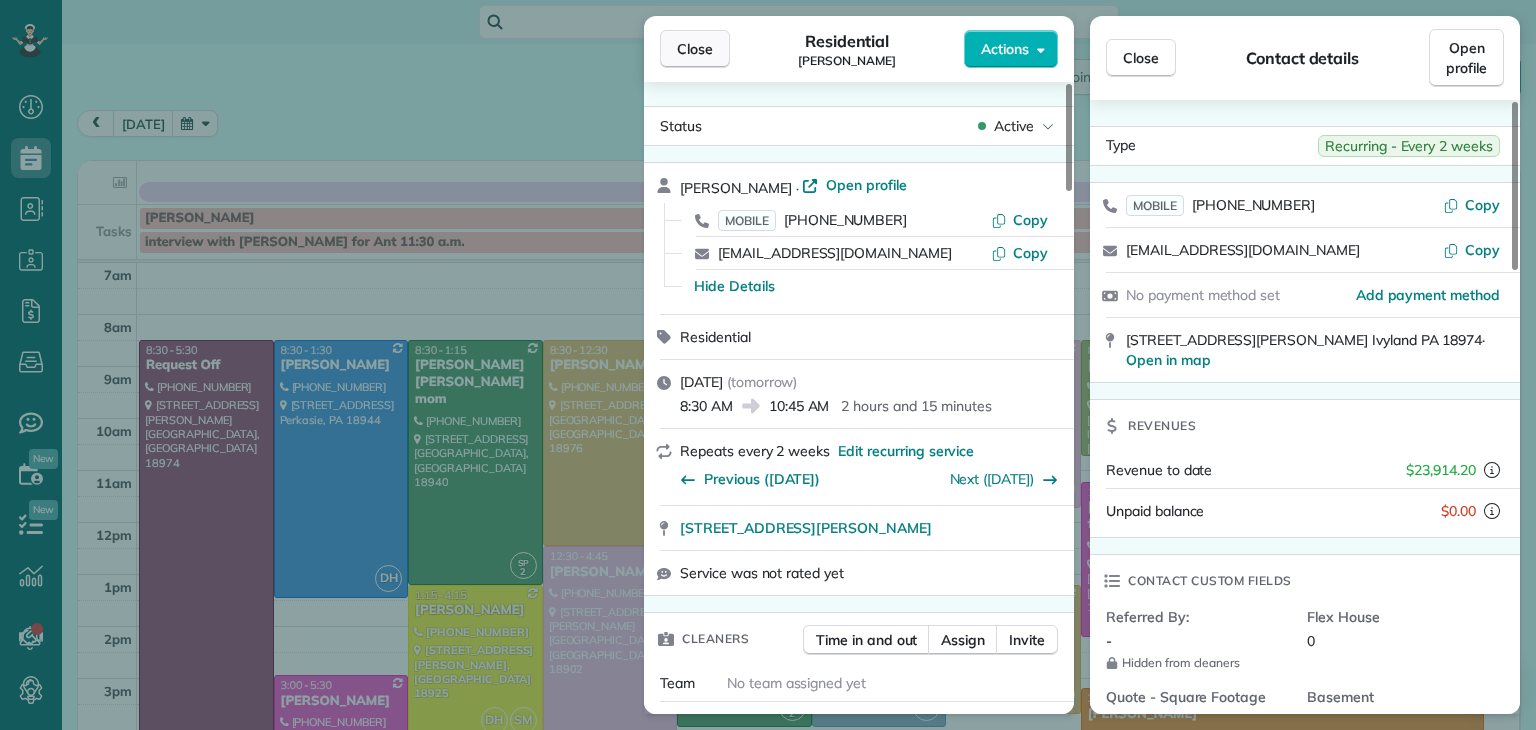 click on "Close" at bounding box center (695, 49) 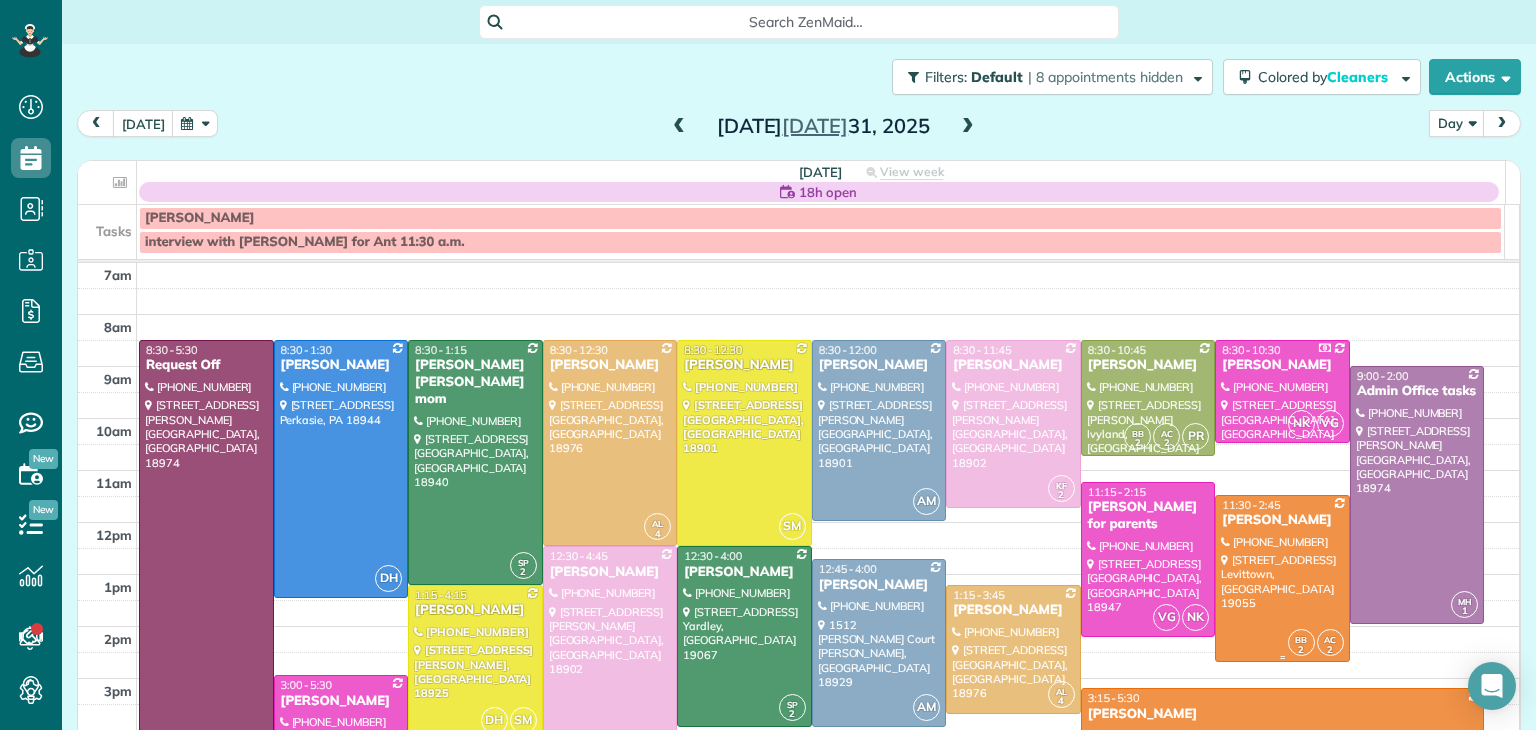 click at bounding box center (1282, 579) 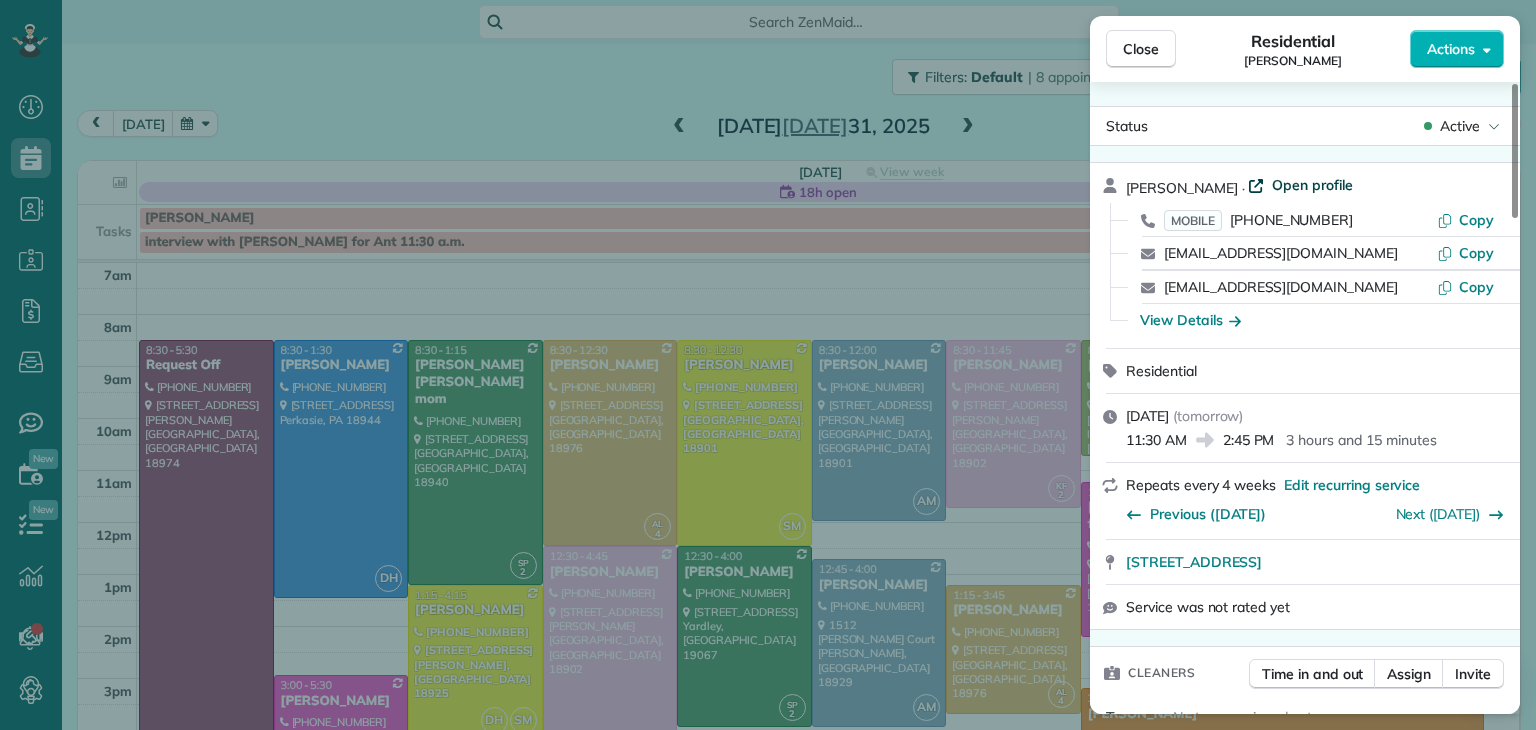 click on "Open profile" at bounding box center (1312, 185) 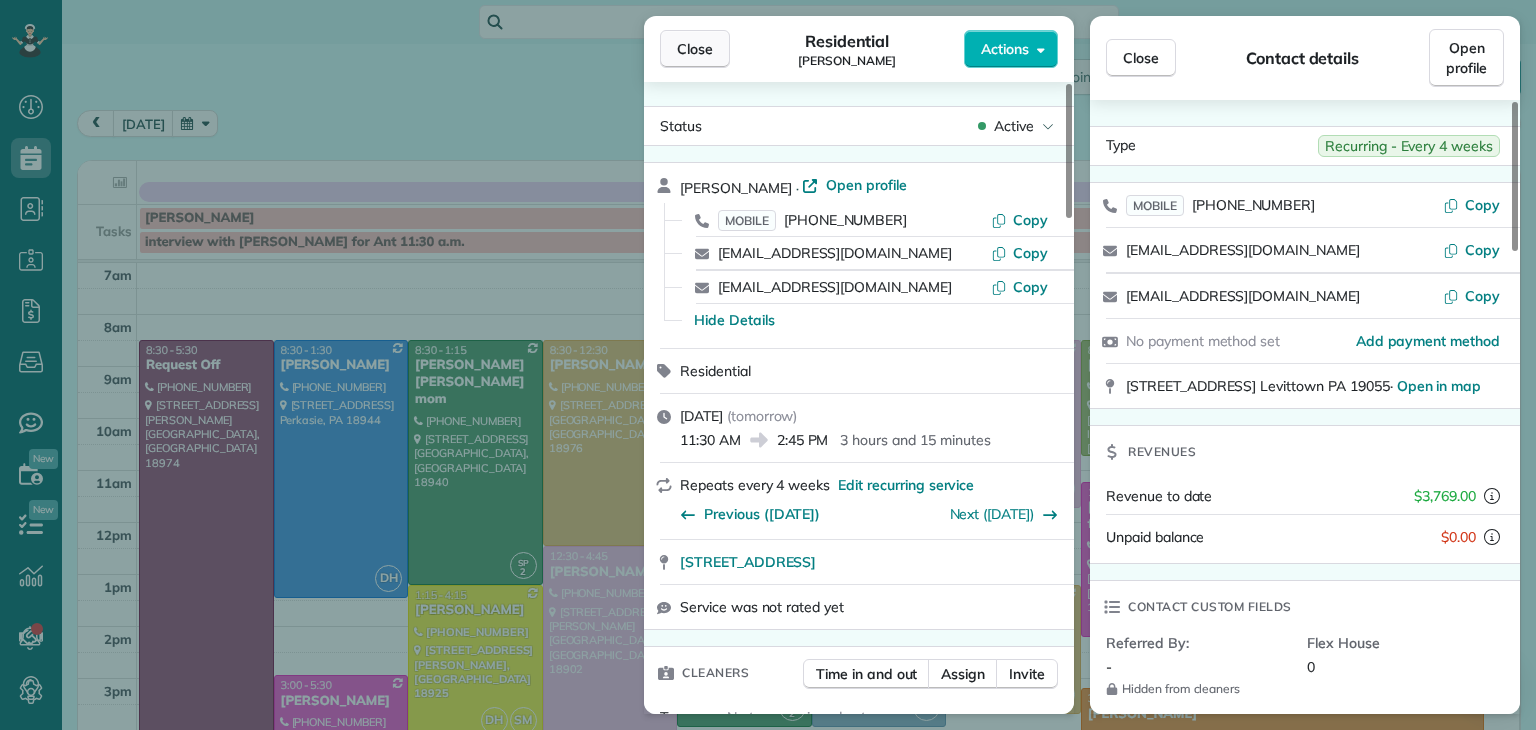 click on "Close" at bounding box center [695, 49] 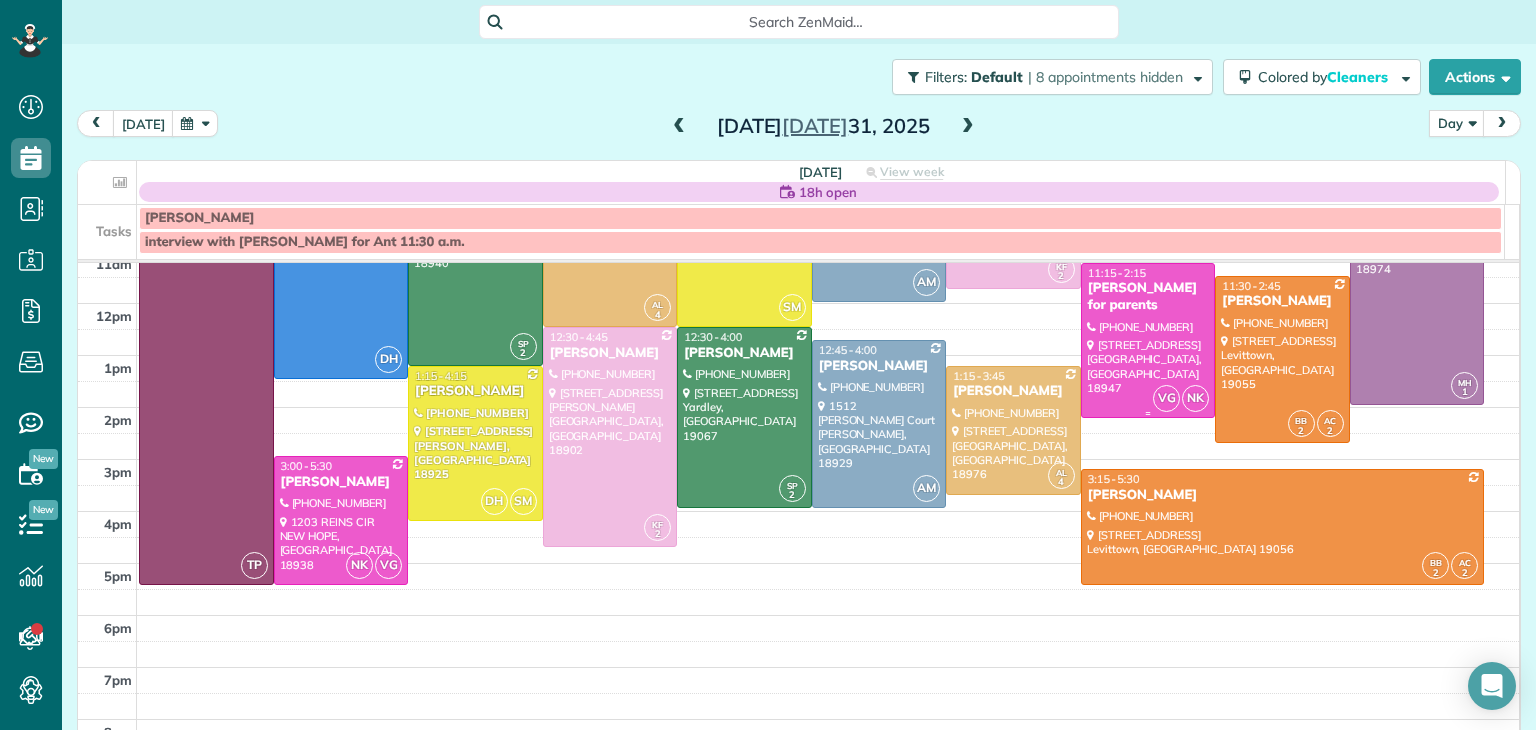 scroll, scrollTop: 220, scrollLeft: 0, axis: vertical 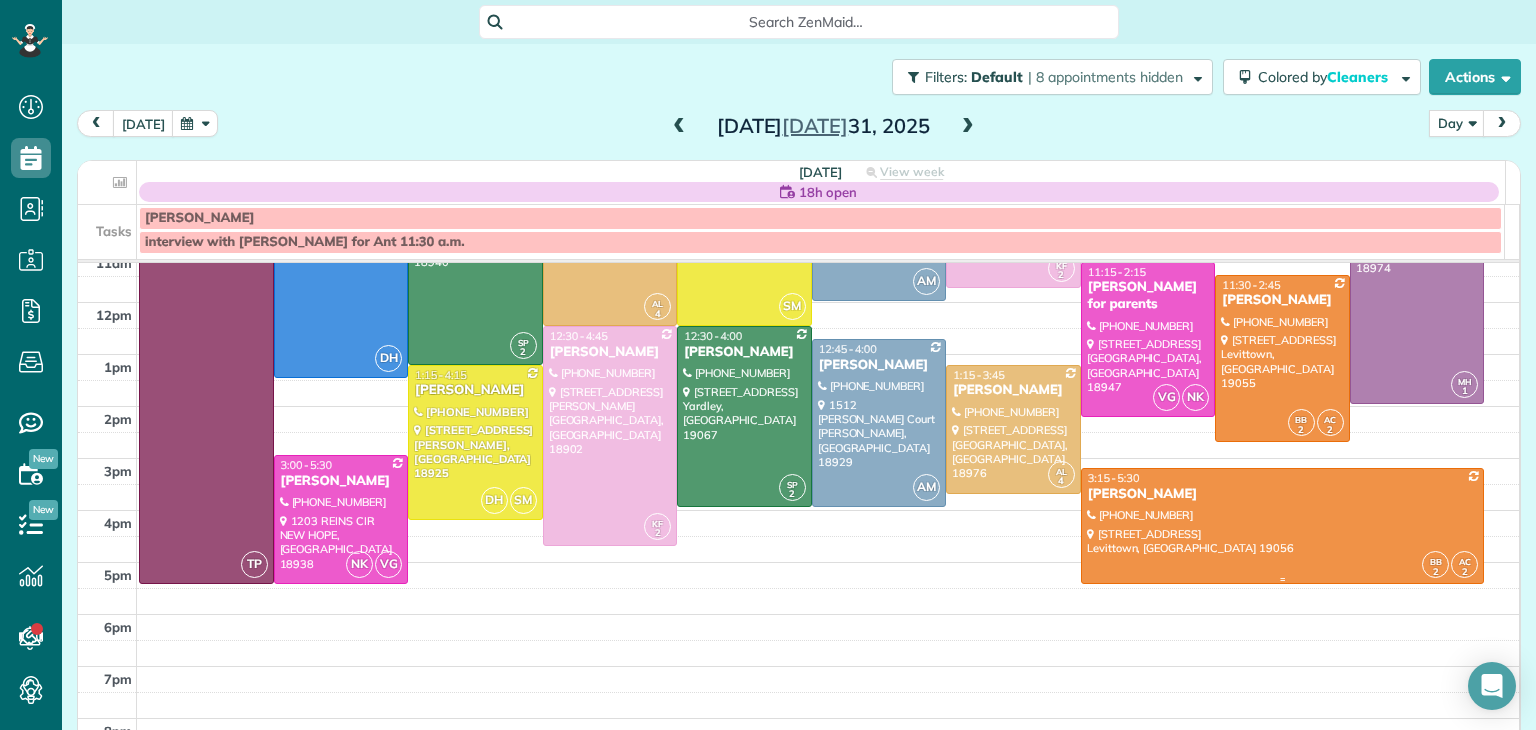 click at bounding box center (1283, 526) 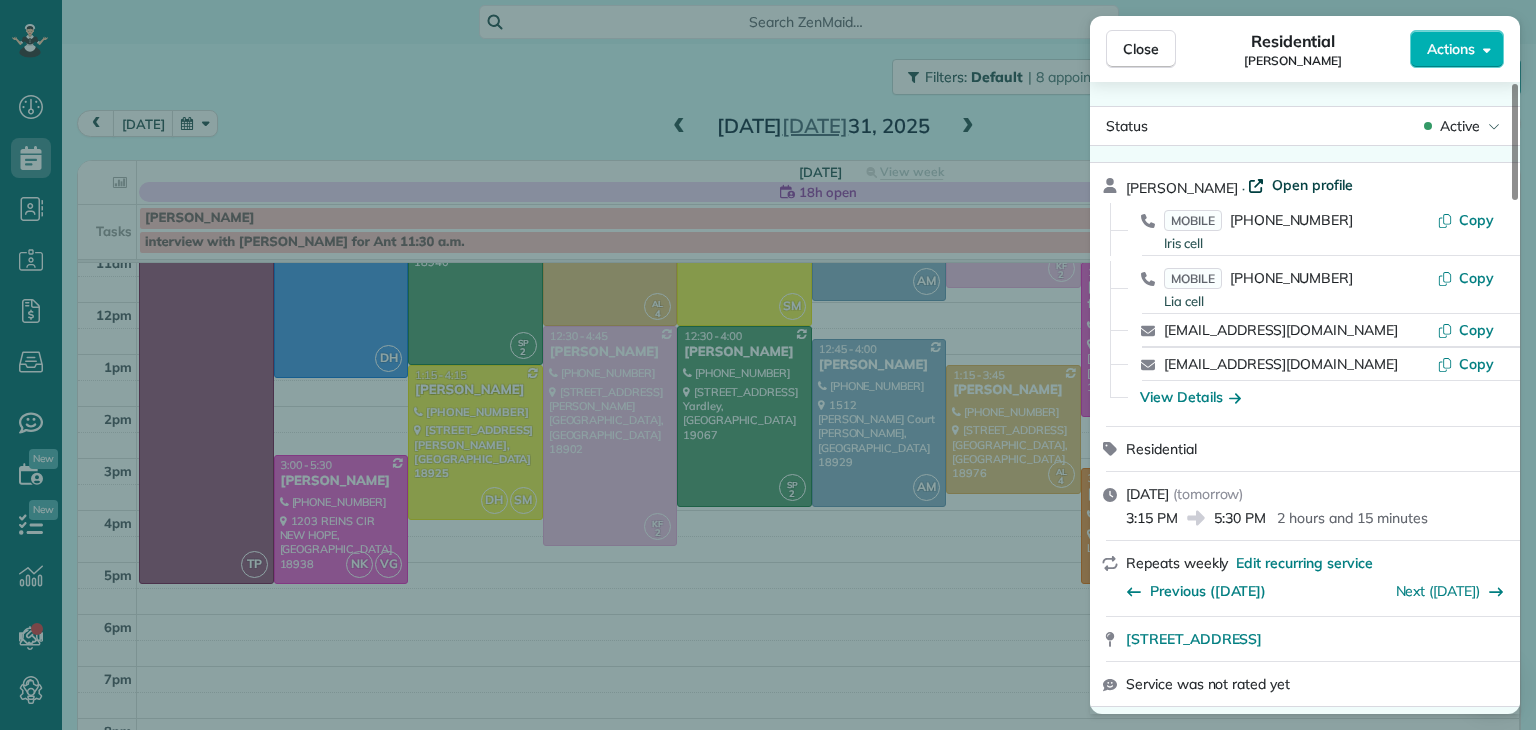 click on "Open profile" at bounding box center (1312, 185) 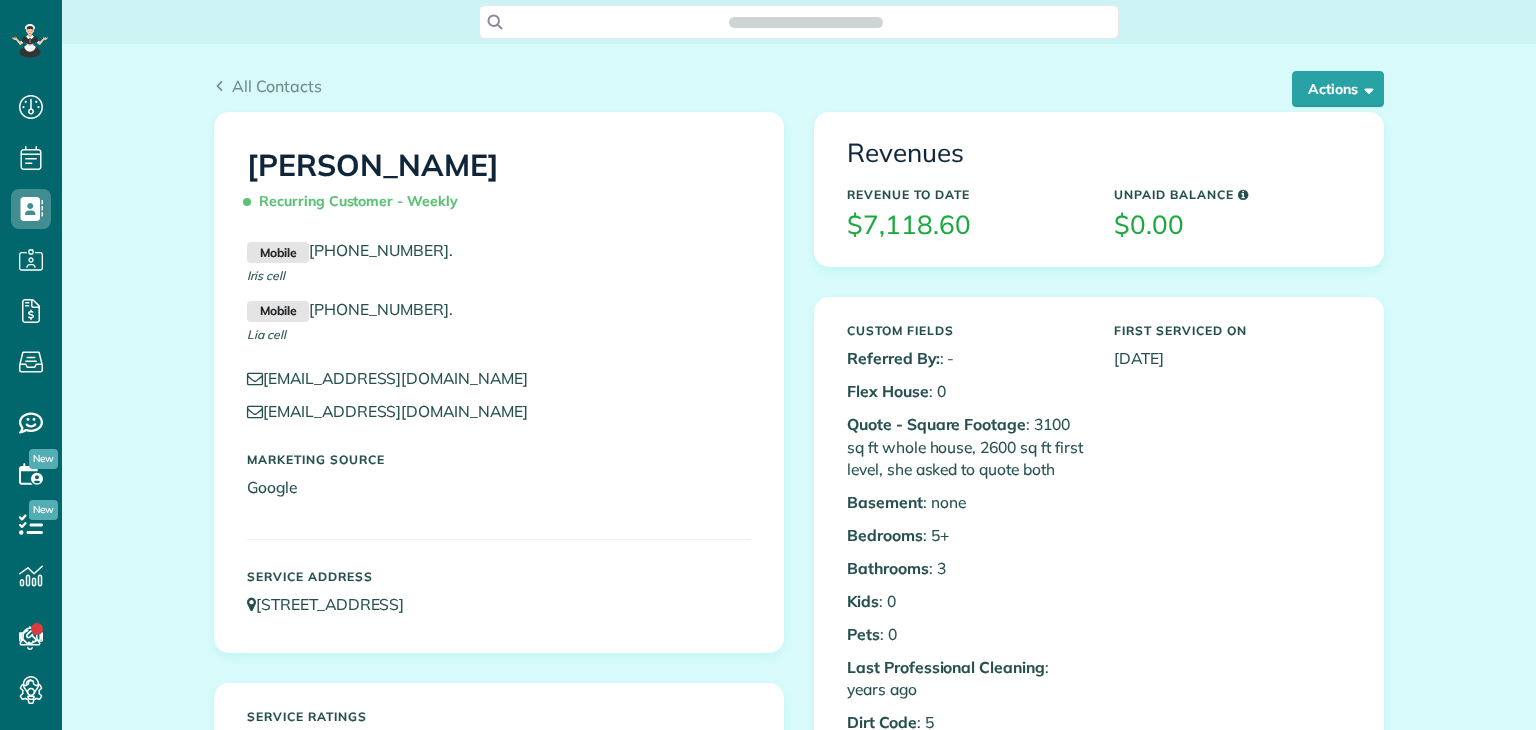 scroll, scrollTop: 0, scrollLeft: 0, axis: both 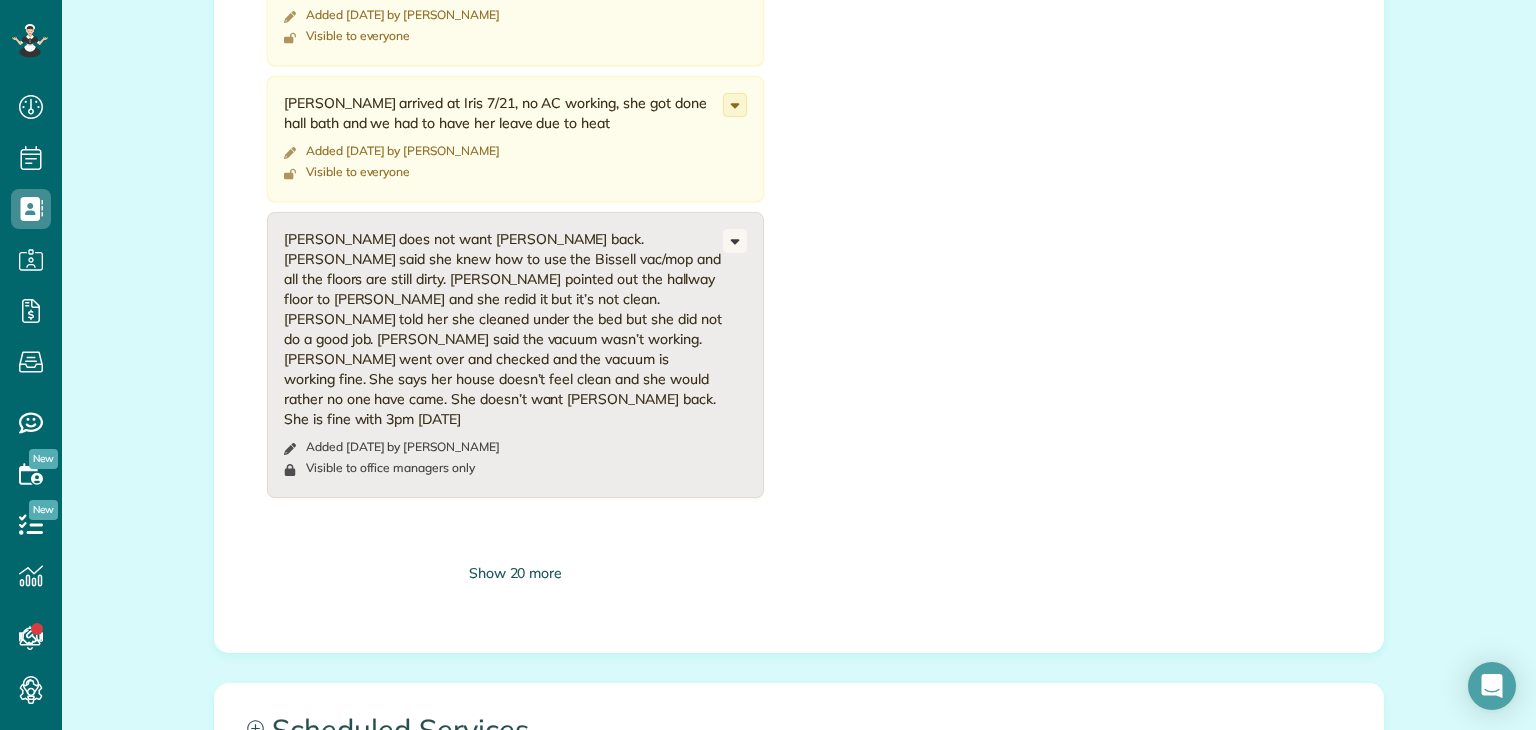 click on "Show 20 more" at bounding box center [515, 573] 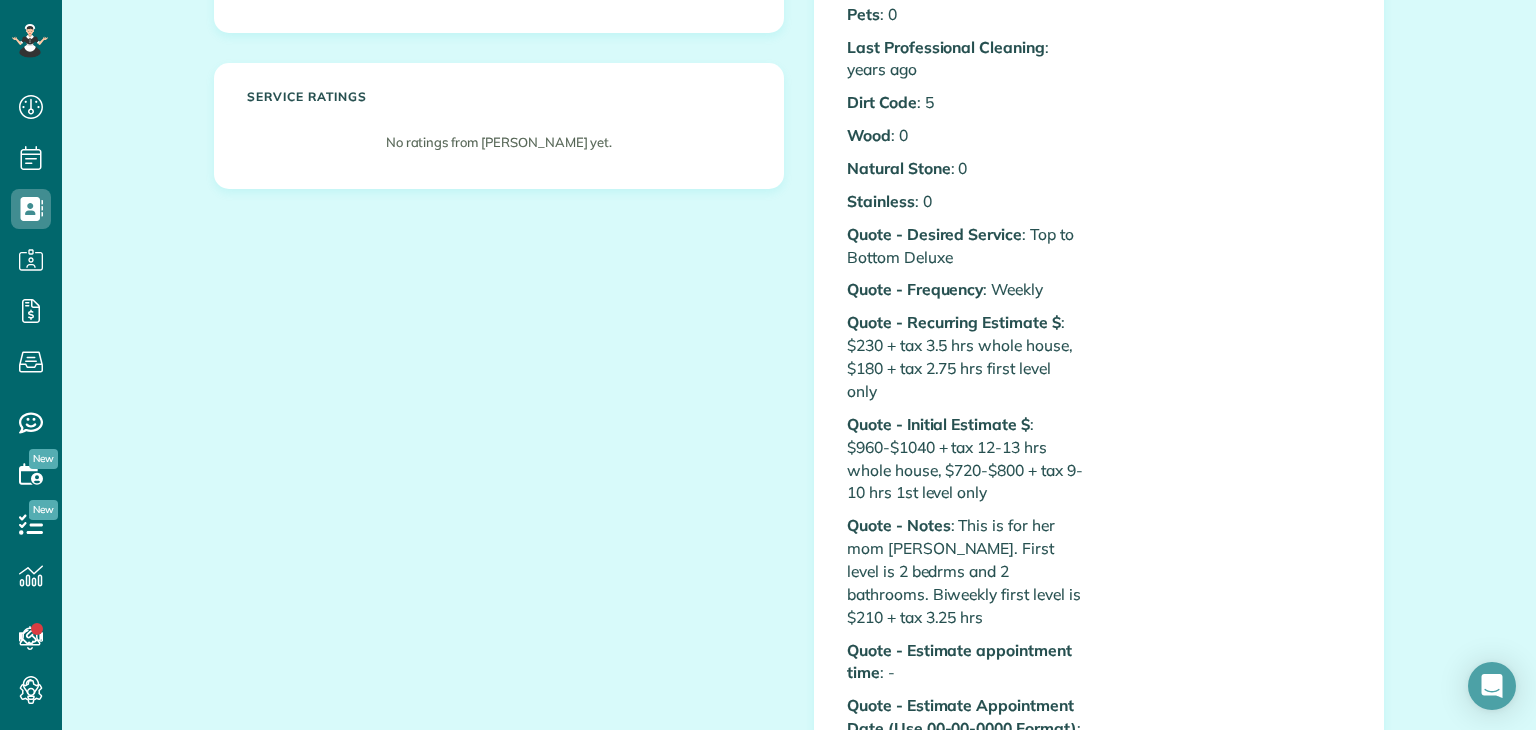 scroll, scrollTop: 0, scrollLeft: 0, axis: both 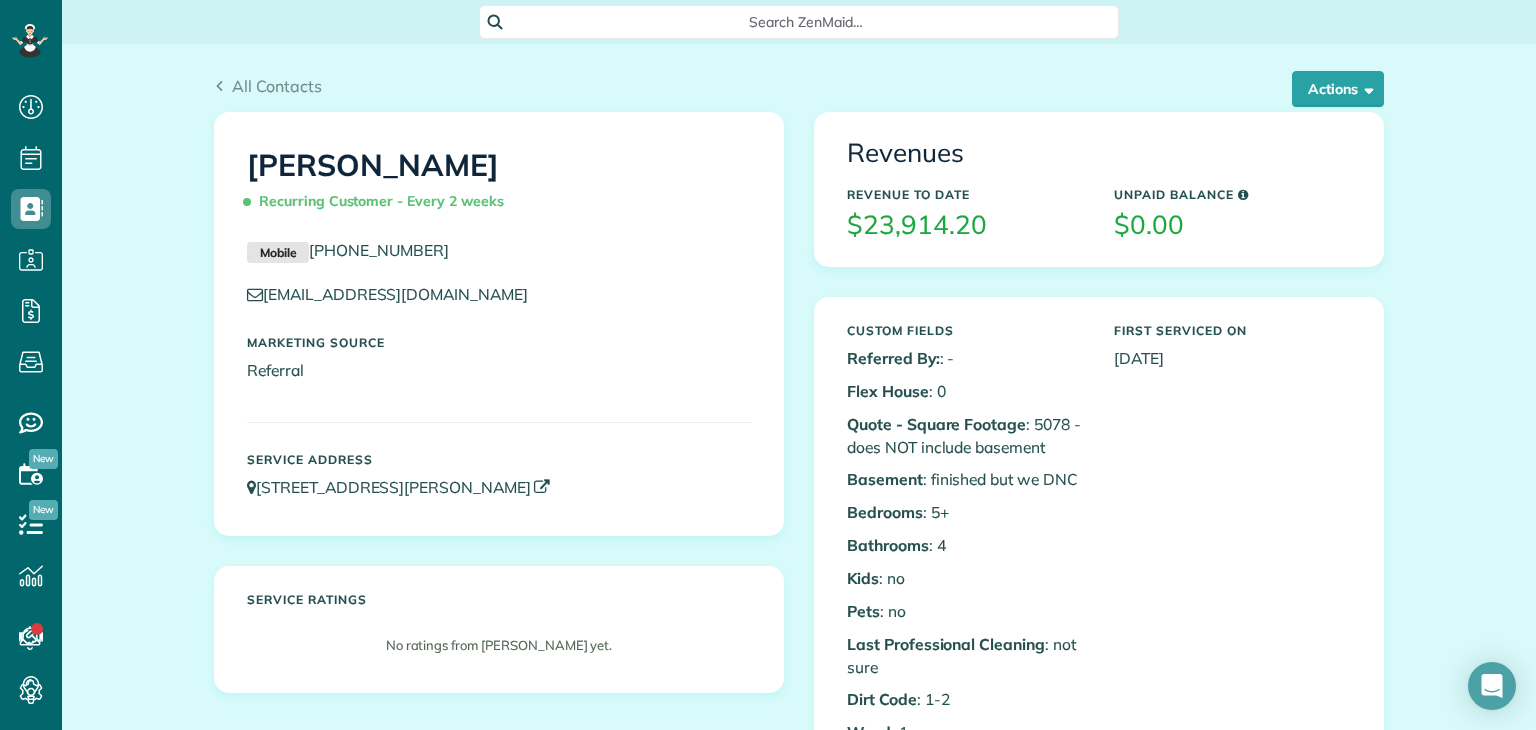 drag, startPoint x: 522, startPoint y: 496, endPoint x: 255, endPoint y: 489, distance: 267.09174 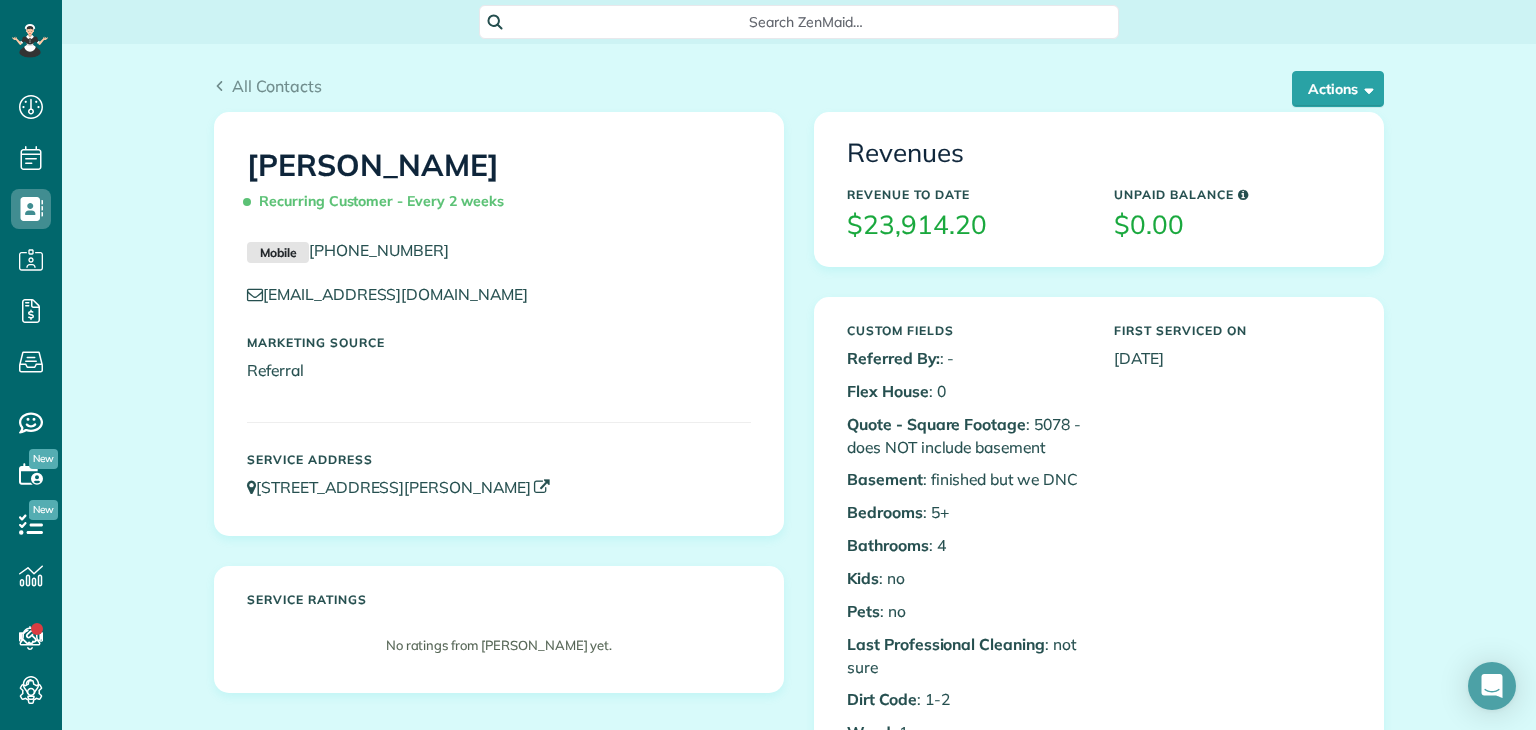 click on "239 Cecelia Acres Drive Ivyland PA 18974" at bounding box center [499, 487] 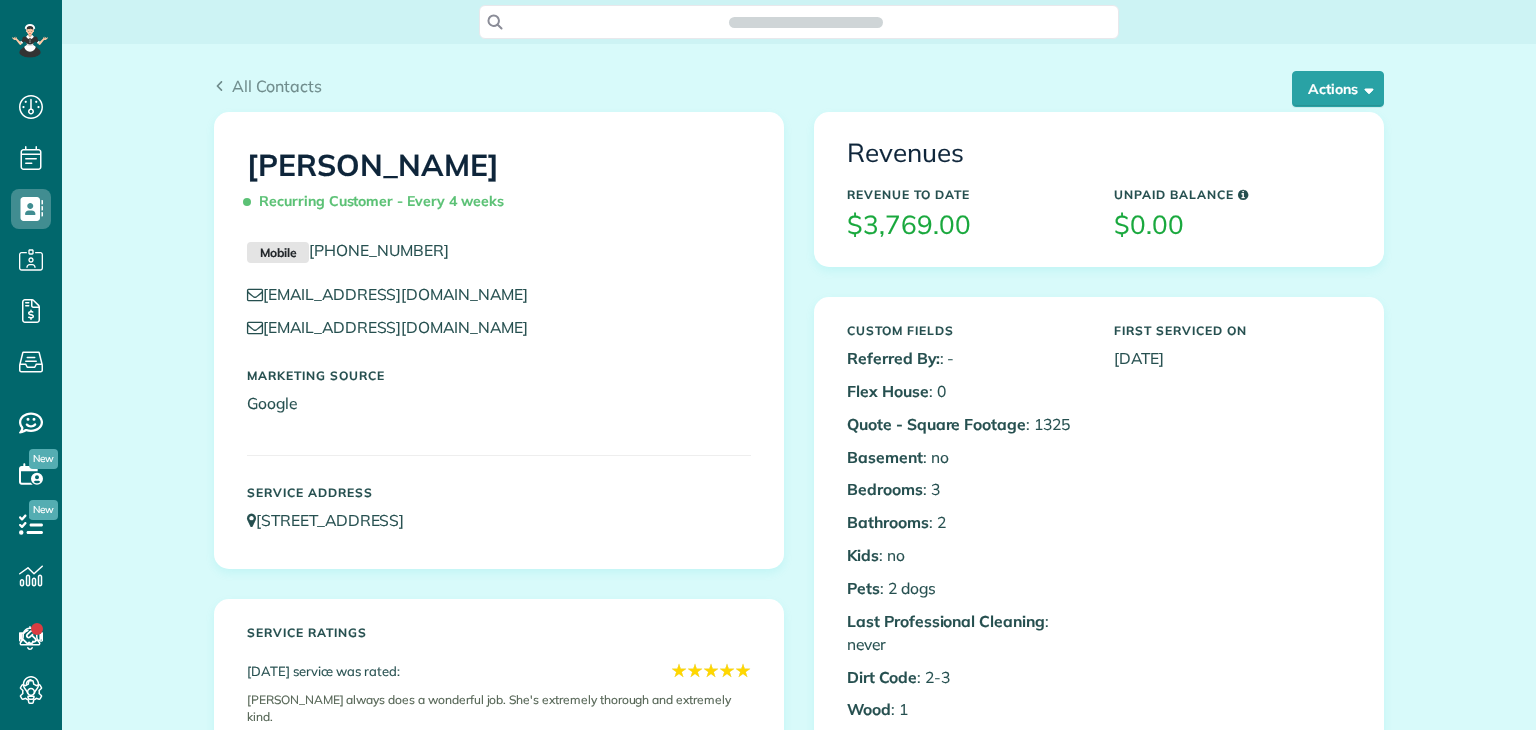 scroll, scrollTop: 0, scrollLeft: 0, axis: both 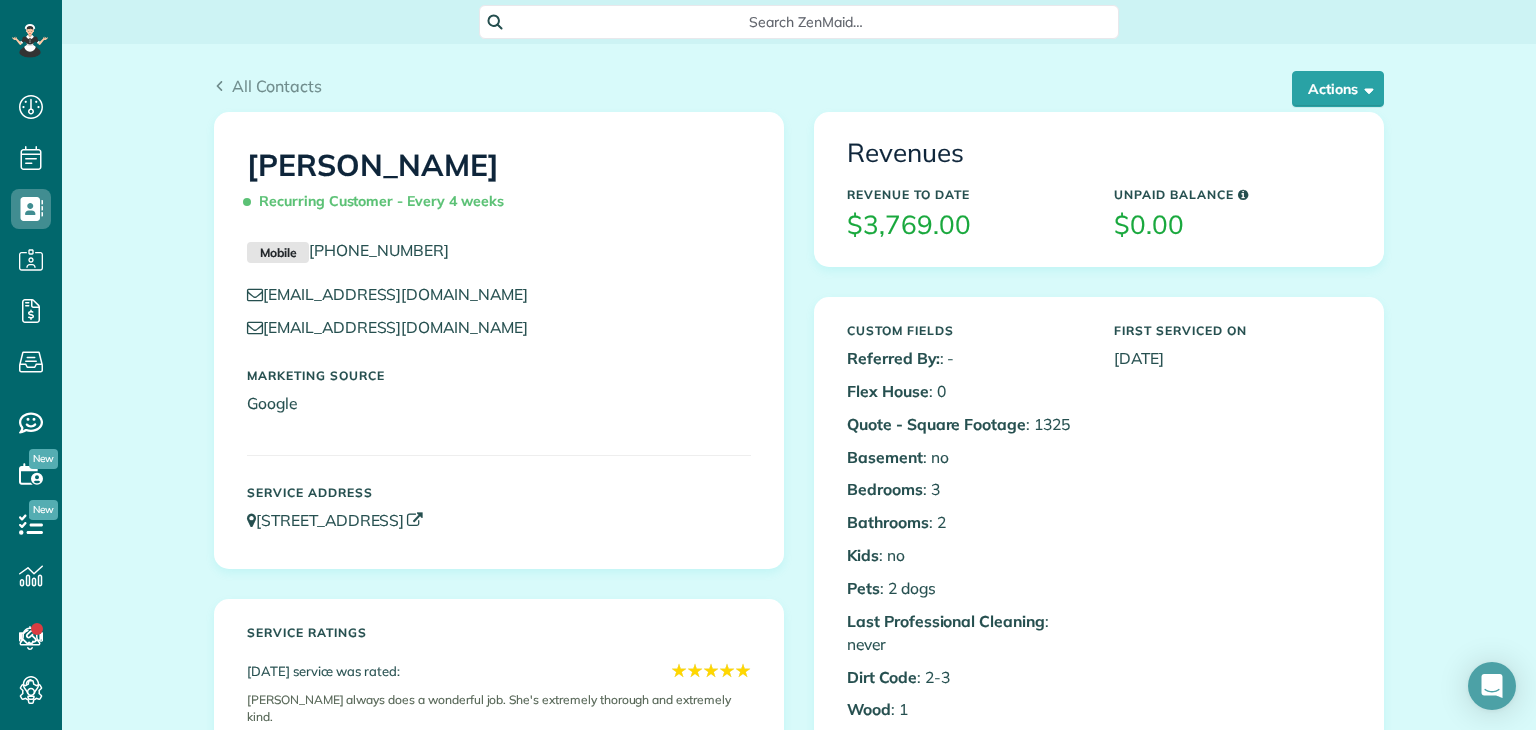 drag, startPoint x: 546, startPoint y: 529, endPoint x: 342, endPoint y: 529, distance: 204 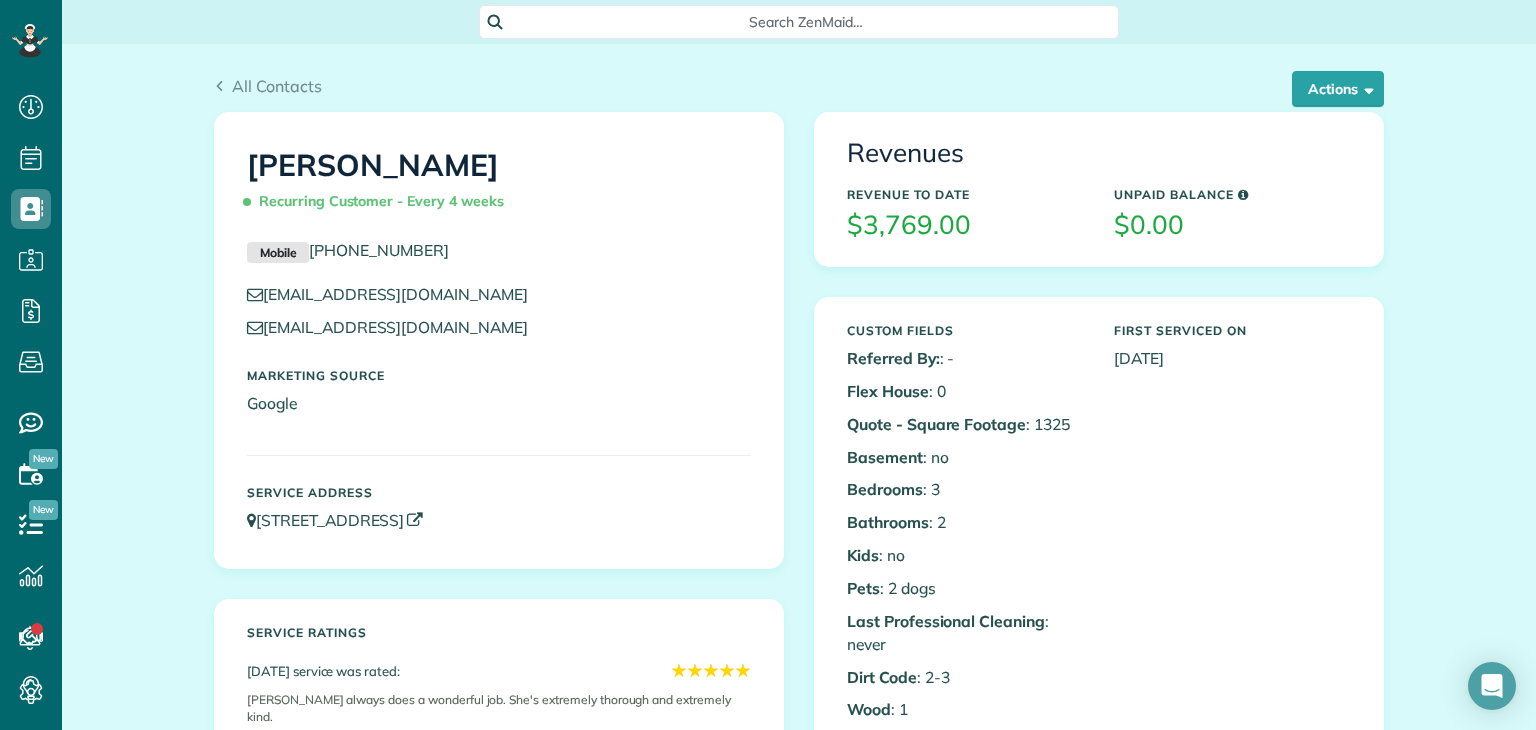 click on "39 Fireside Lane Levittown PA 19055" at bounding box center [499, 520] 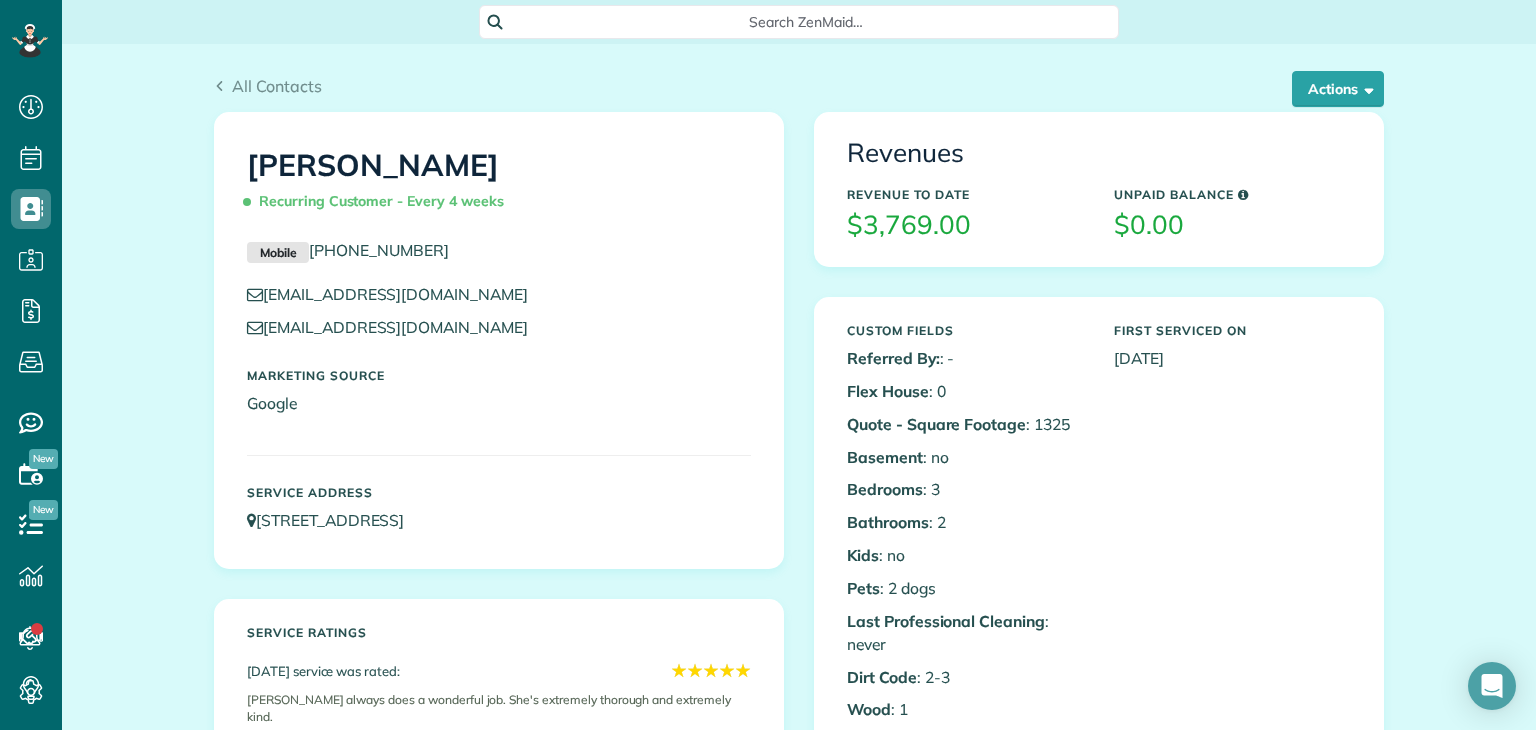 click on "Service ratings
December 12, 2024 service was rated:
★
★
★
★
★
★
★
★
★
★
Kate always does a wonderful job. She's extremely thorough and extremely kind." at bounding box center (499, 751) 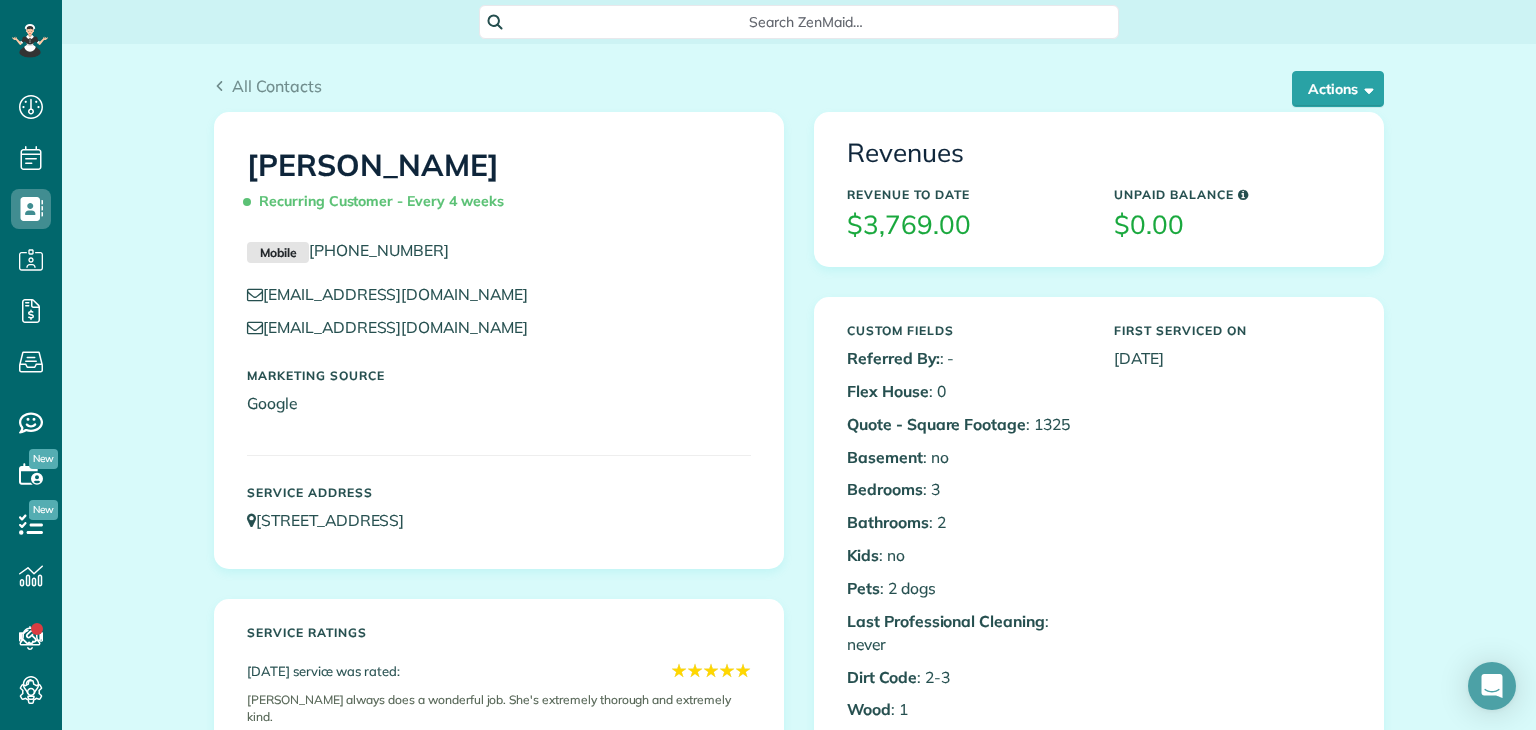 drag, startPoint x: 520, startPoint y: 541, endPoint x: 245, endPoint y: 557, distance: 275.46506 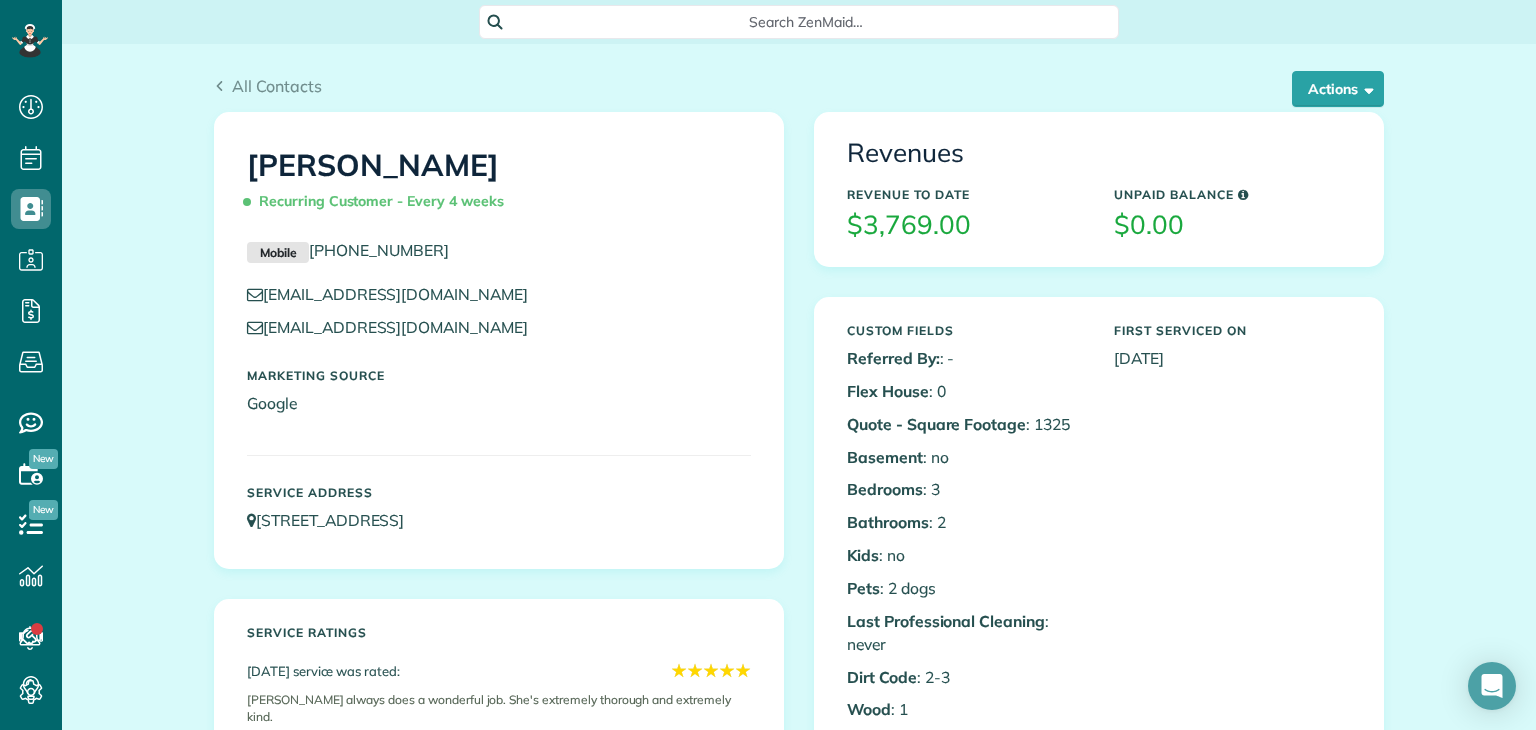click on "Ashley Stone
Recurring Customer - Every 4 weeks
Mobile
(267) 481-4402
rachmariestone@gmail.com
ashleyhstone@comcast.net
Marketing Source
Google
Service Address
39 Fireside Lane Levittown PA 19055" at bounding box center [499, 340] 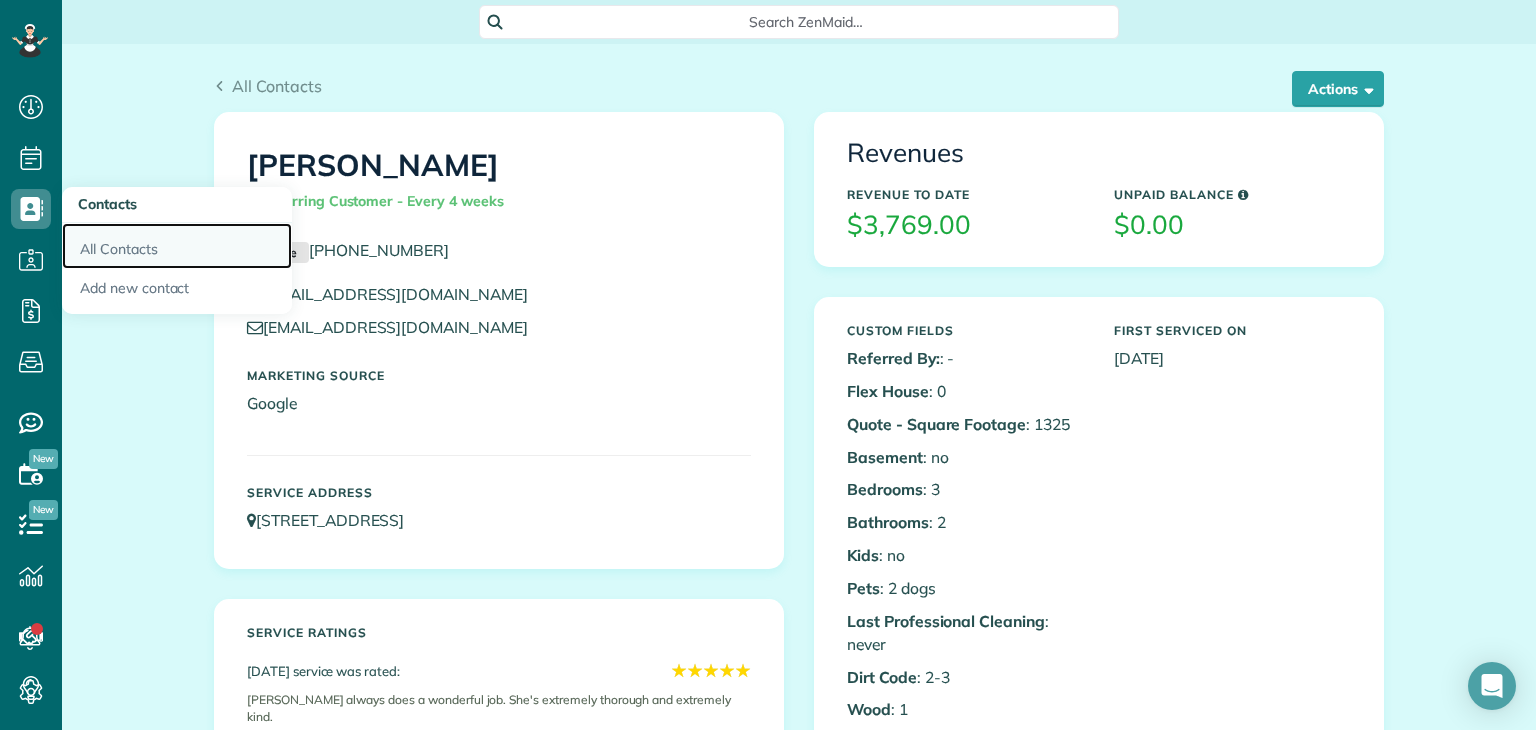 click on "All Contacts" at bounding box center (177, 246) 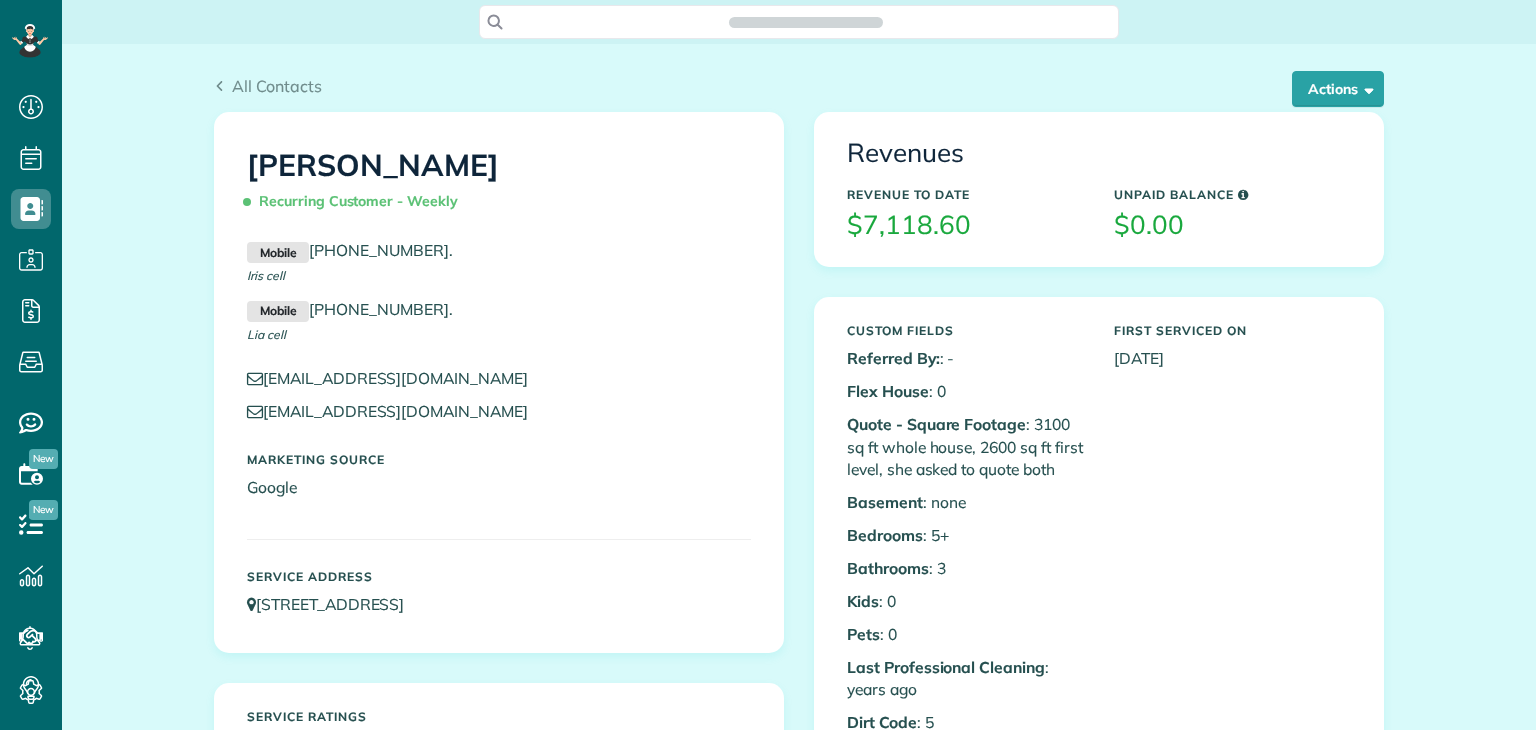 scroll, scrollTop: 0, scrollLeft: 0, axis: both 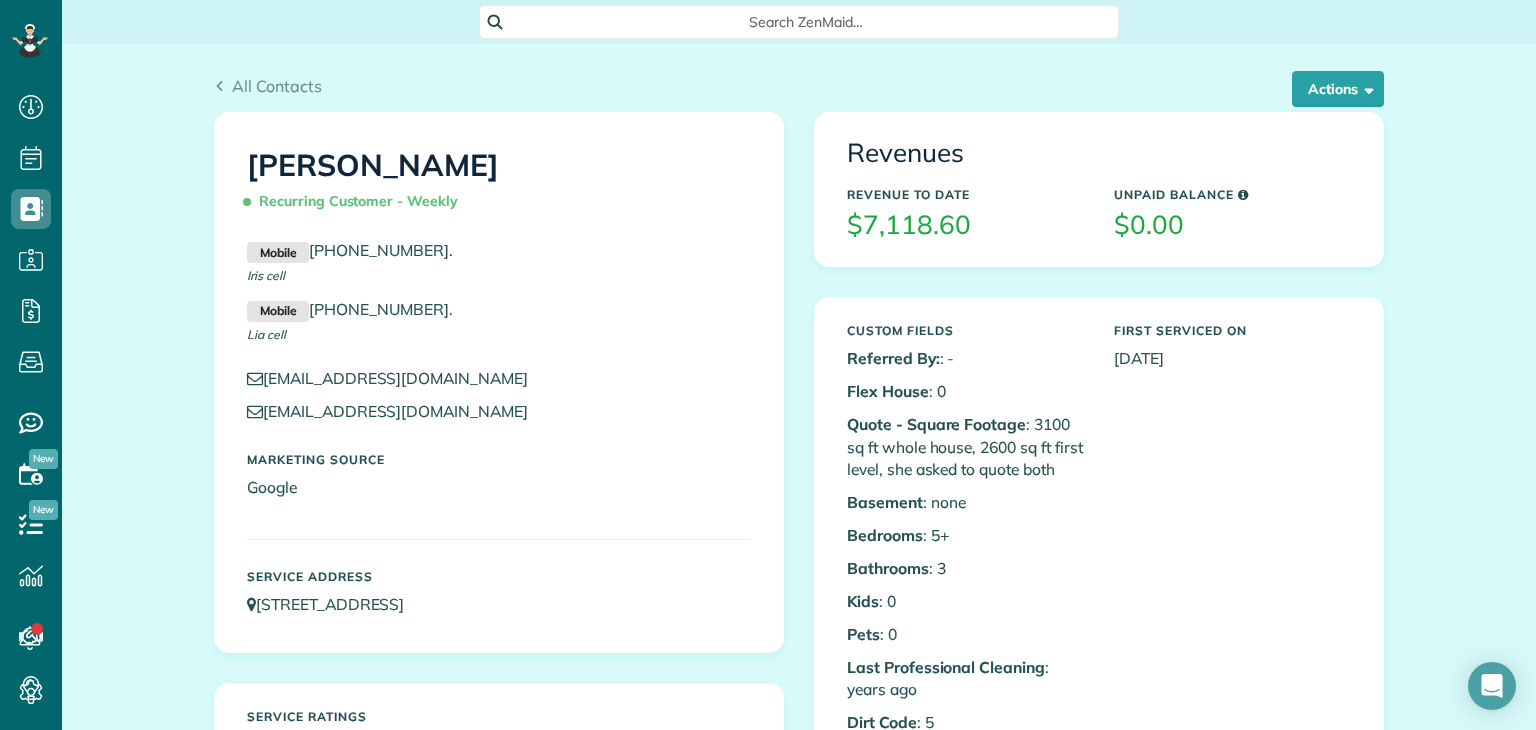 drag, startPoint x: 558, startPoint y: 604, endPoint x: 255, endPoint y: 623, distance: 303.59512 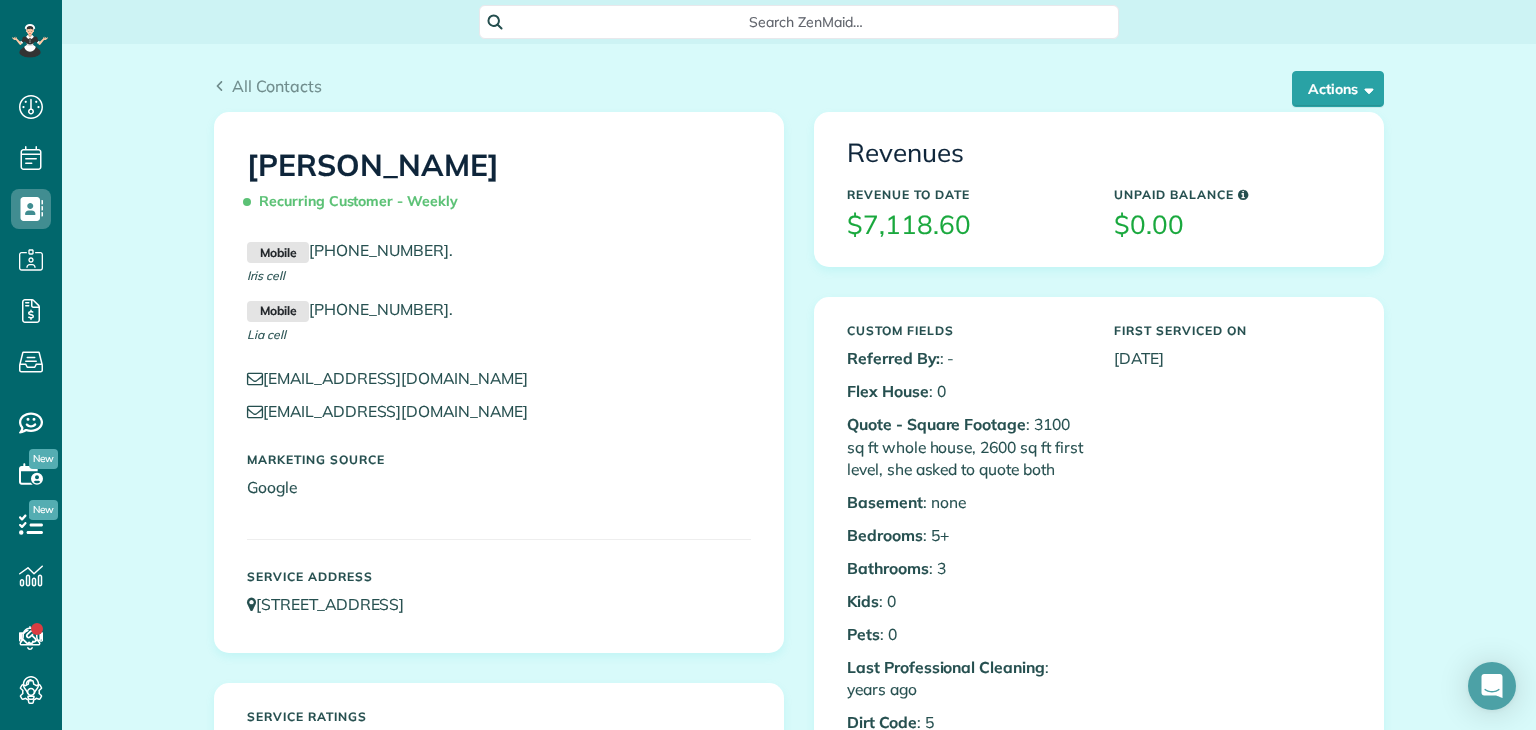click on "Service Address
[STREET_ADDRESS]" at bounding box center [499, 593] 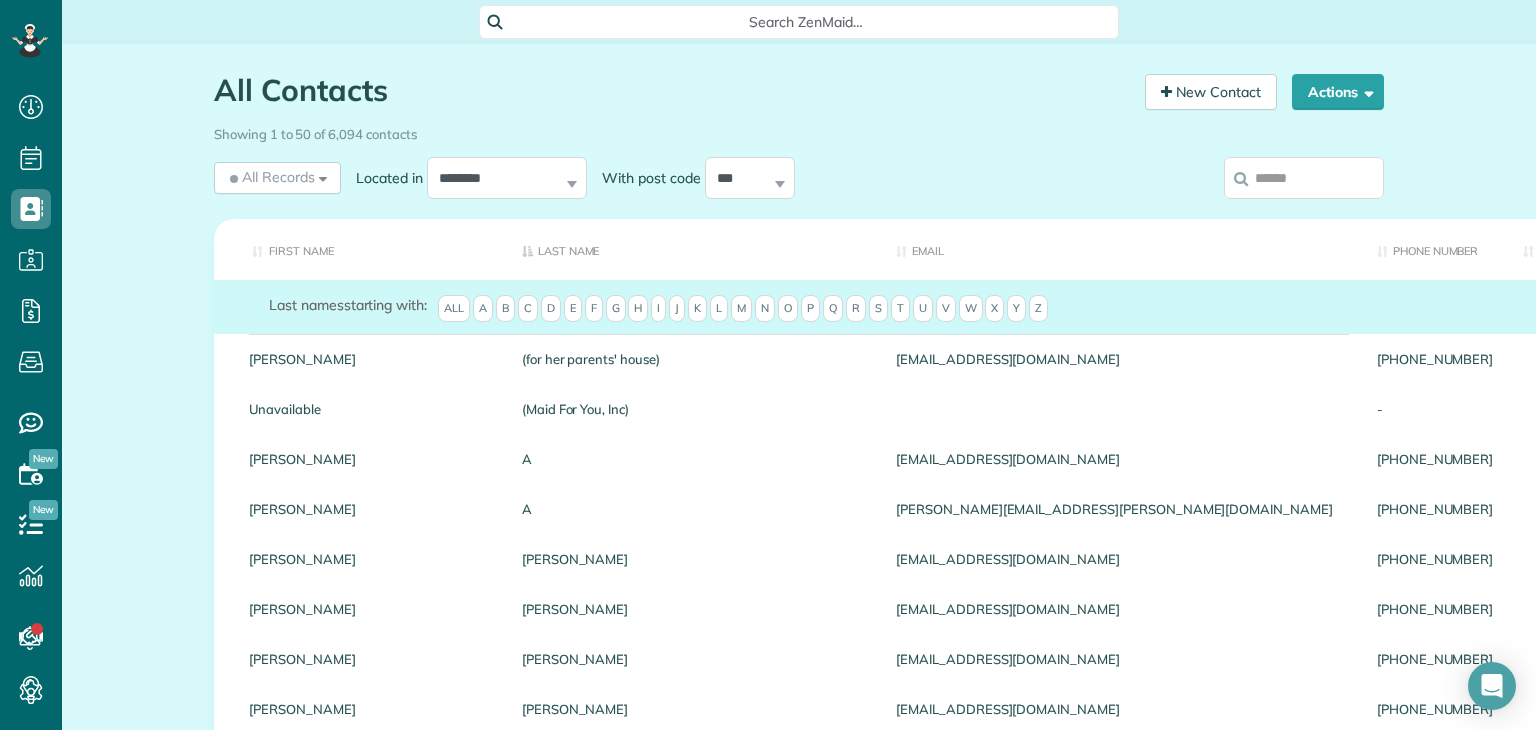 scroll, scrollTop: 0, scrollLeft: 0, axis: both 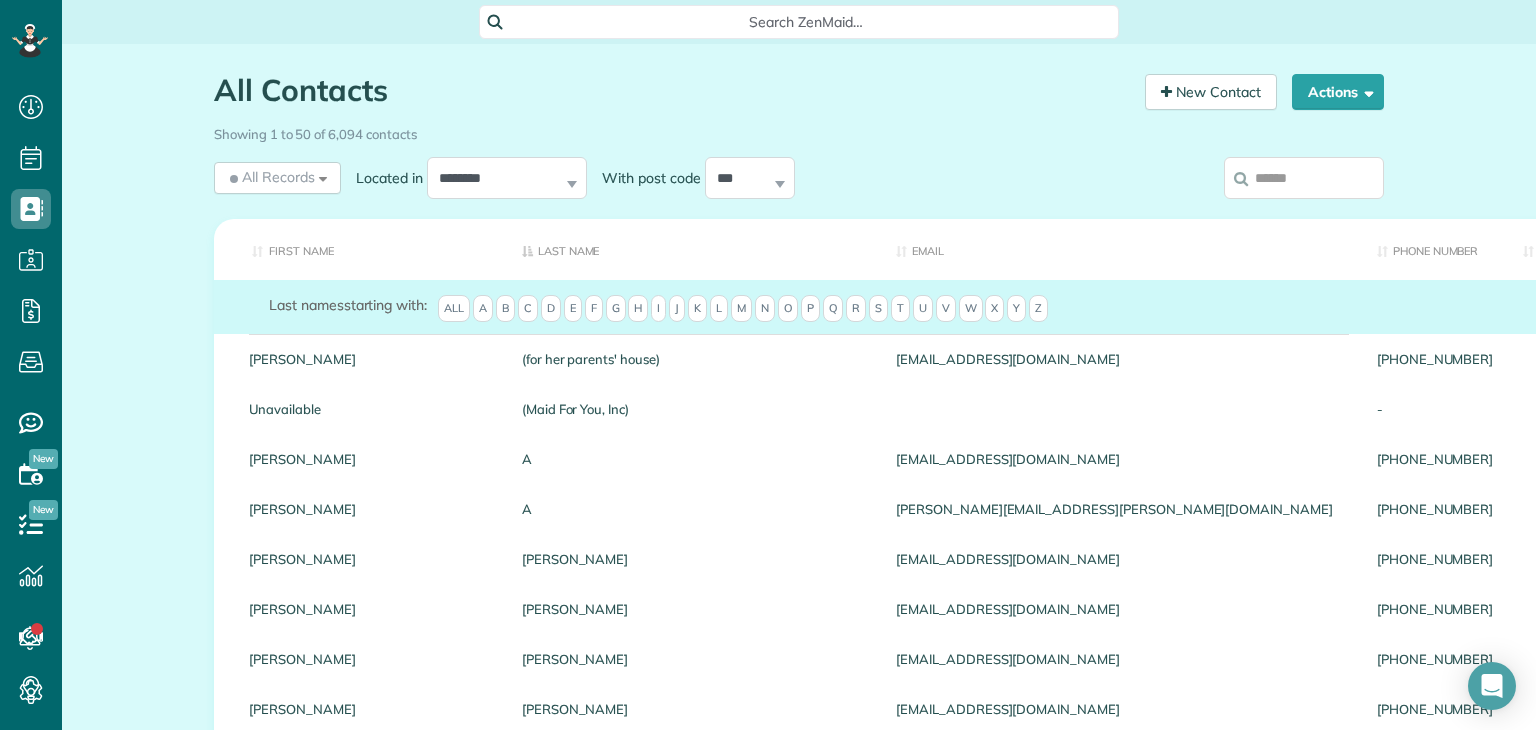 click on "Search ZenMaid…" at bounding box center (806, 22) 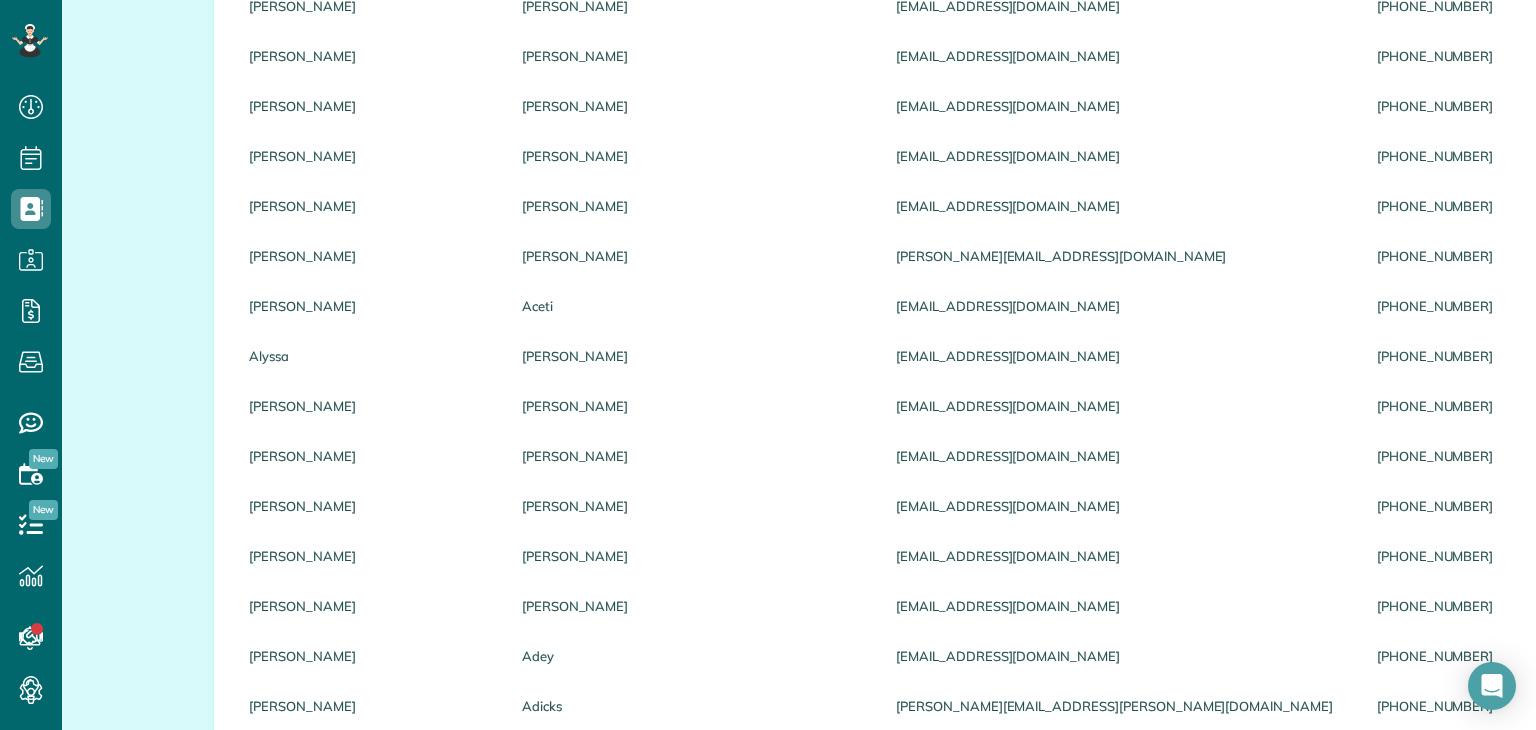 scroll, scrollTop: 638, scrollLeft: 0, axis: vertical 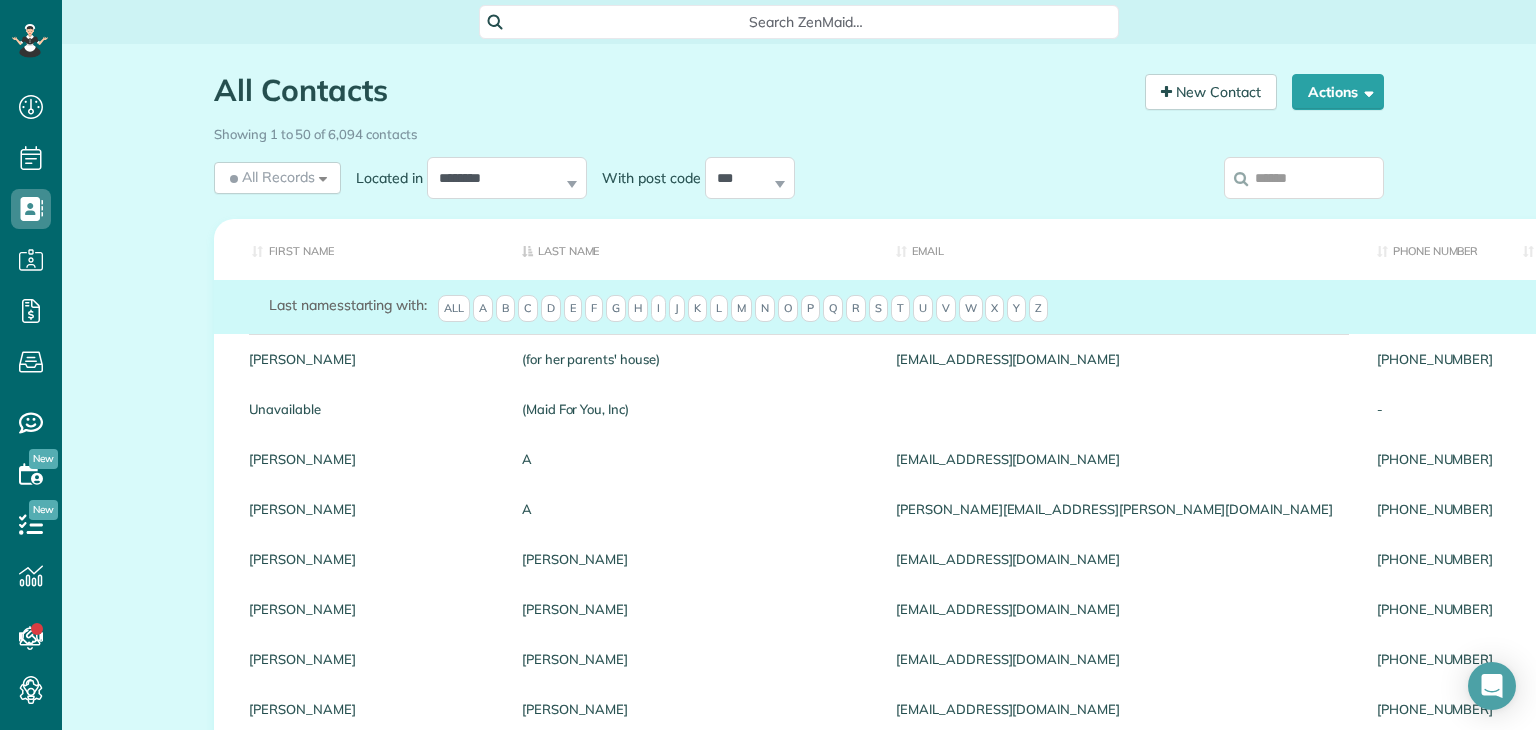 drag, startPoint x: 1530, startPoint y: 248, endPoint x: 1522, endPoint y: 1, distance: 247.12952 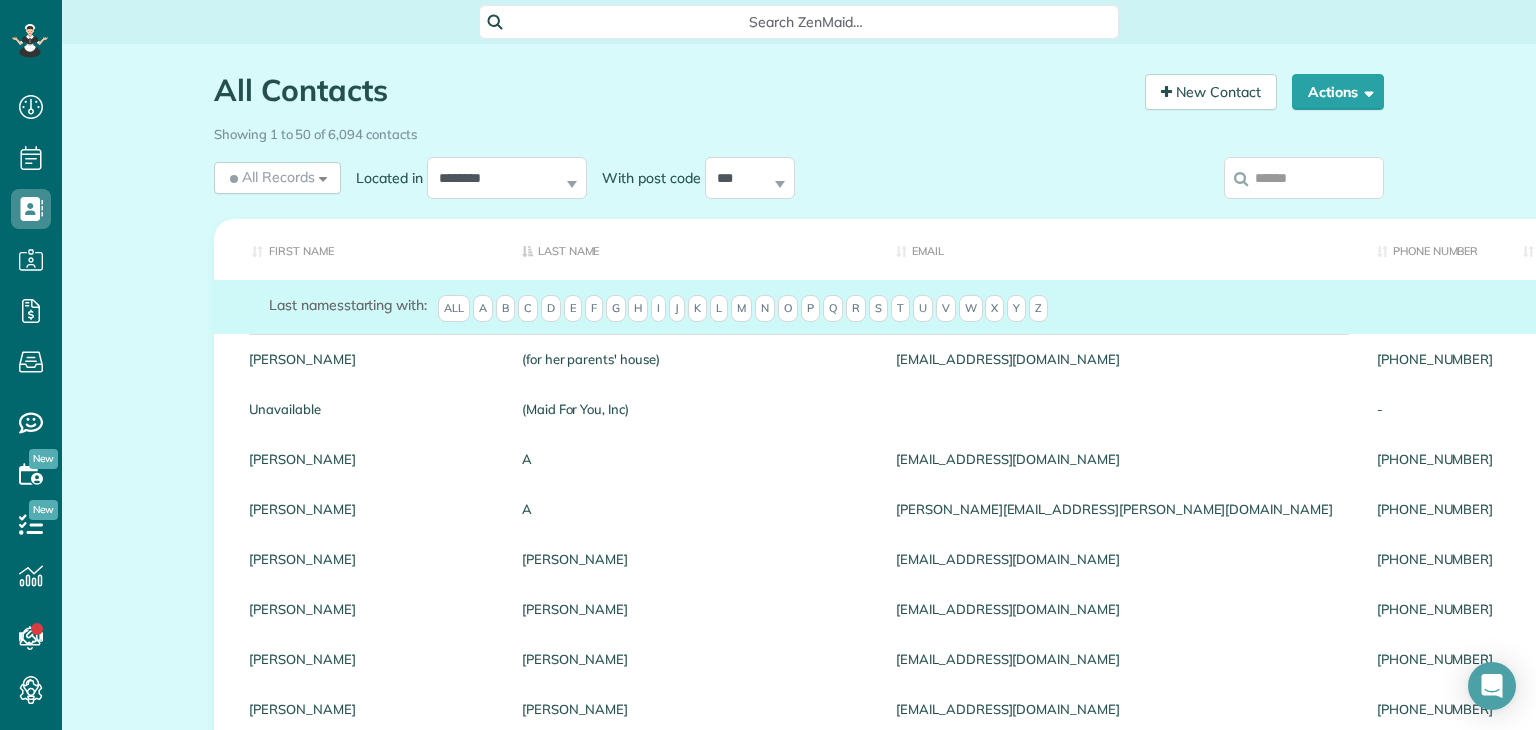 click on "Dashboard
Scheduling
Calendar View
List View
Dispatch View - Weekly scheduling (Beta)" at bounding box center [768, 365] 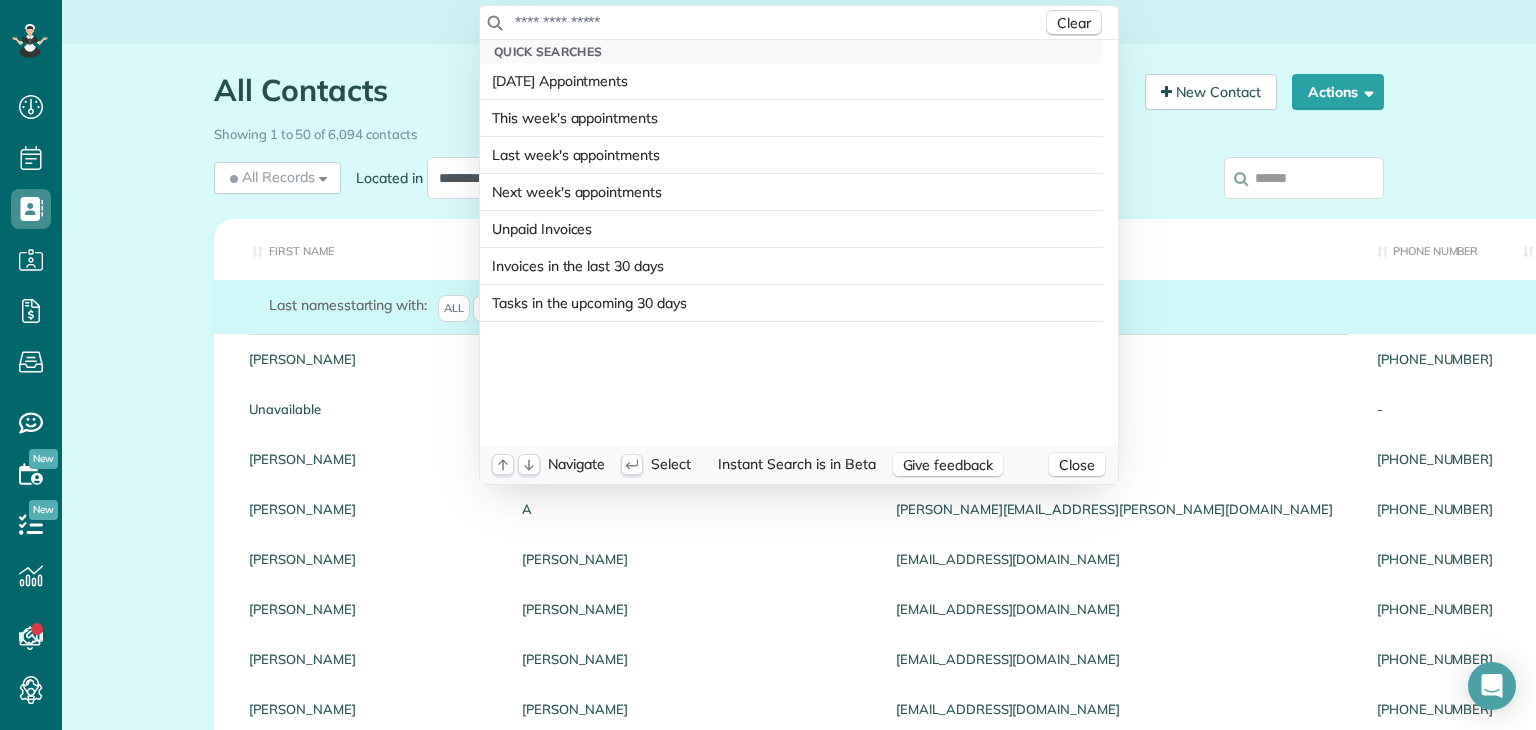 drag, startPoint x: 736, startPoint y: 24, endPoint x: 728, endPoint y: 14, distance: 12.806249 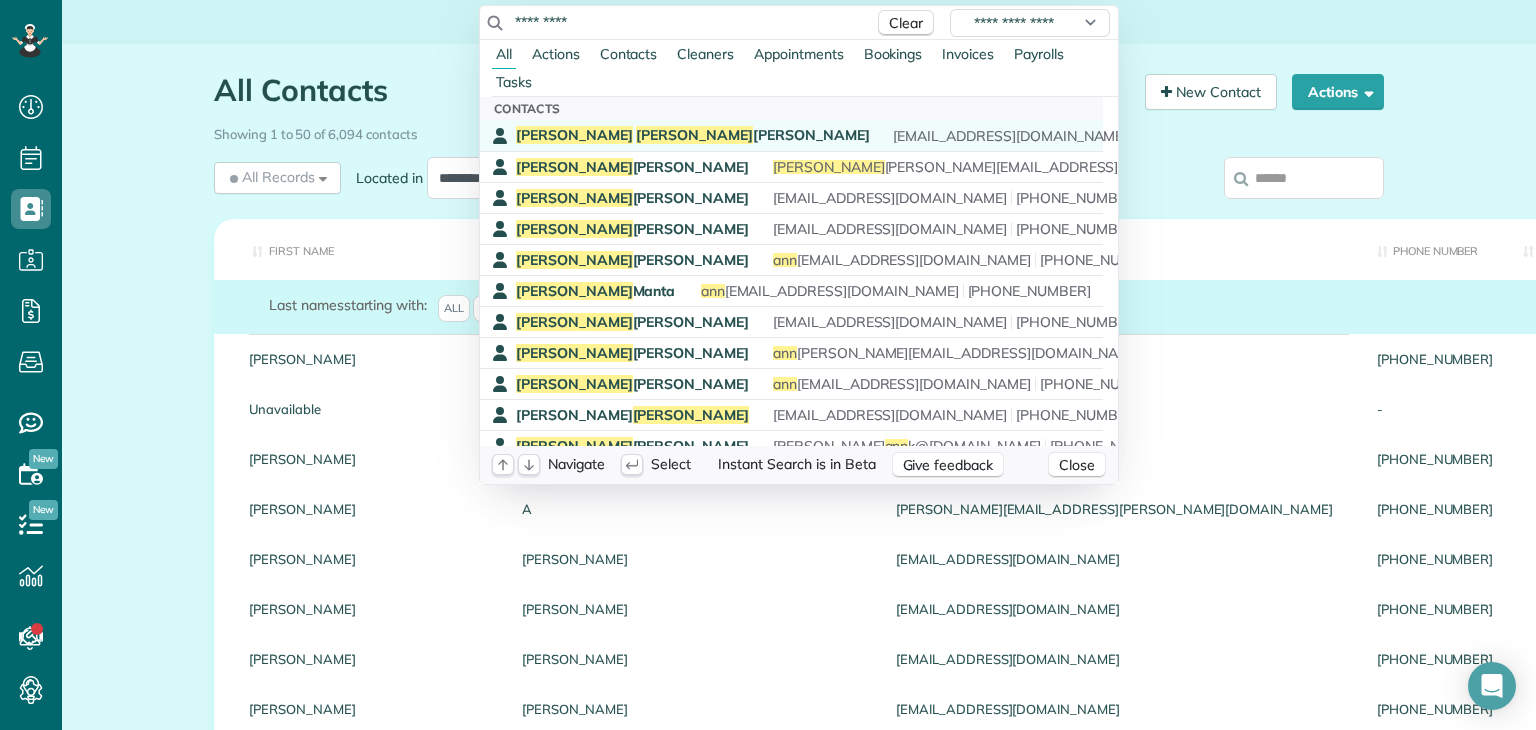 type on "*********" 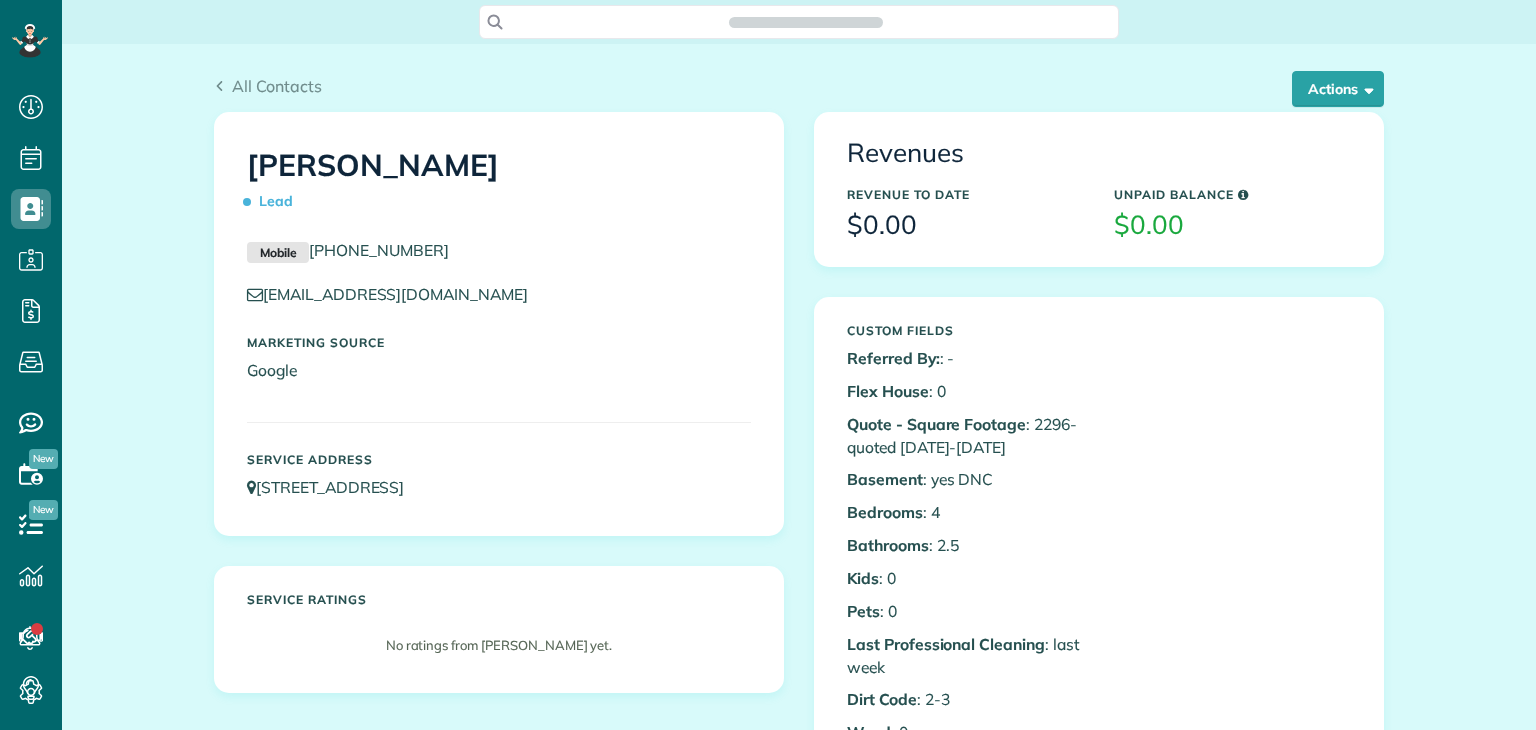 scroll, scrollTop: 0, scrollLeft: 0, axis: both 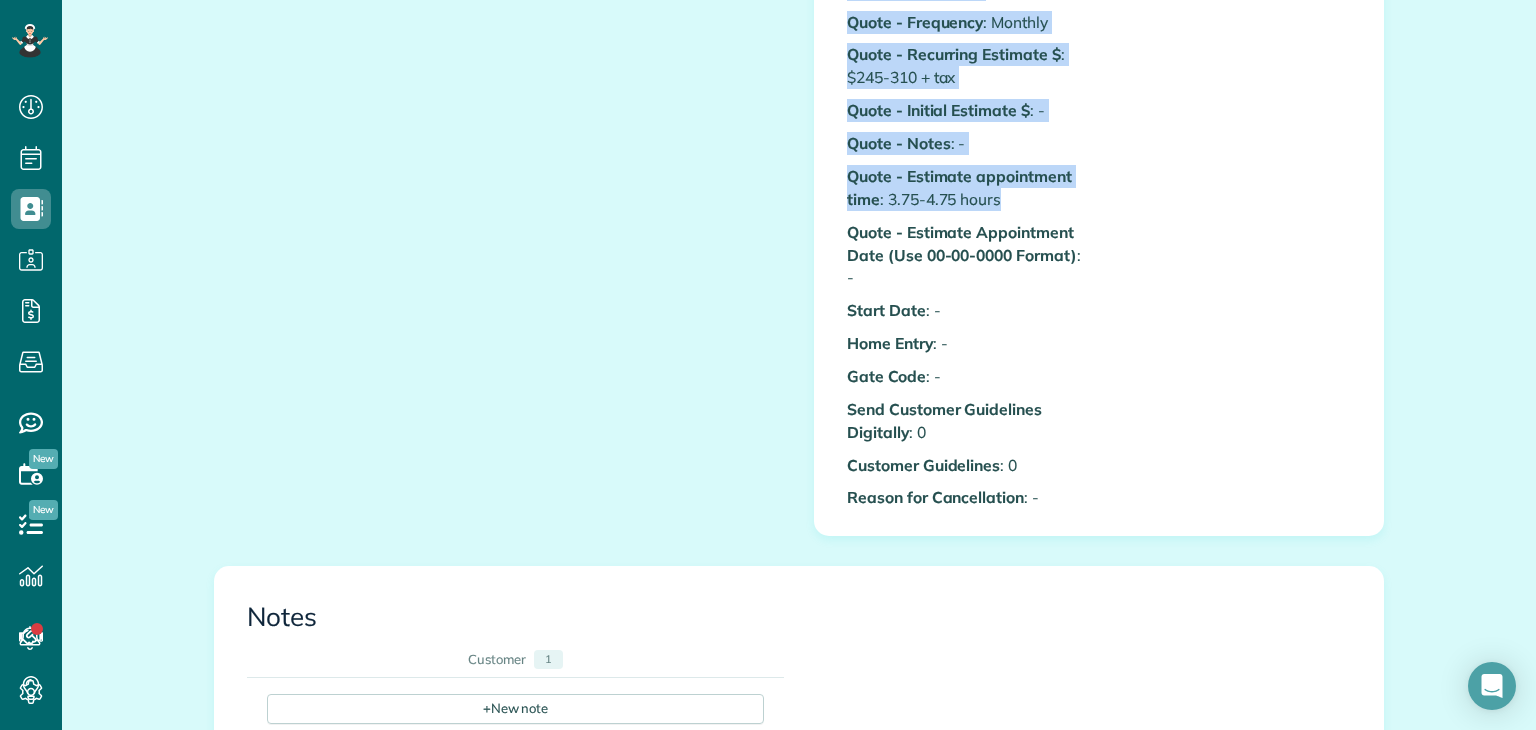 drag, startPoint x: 839, startPoint y: 350, endPoint x: 1240, endPoint y: 200, distance: 428.13666 